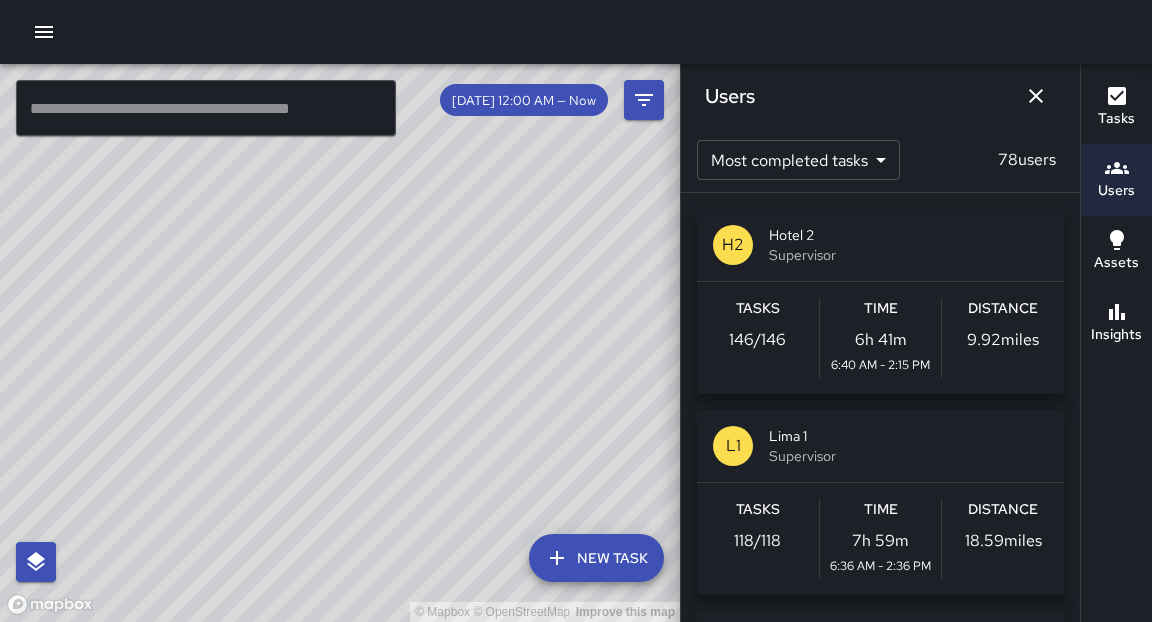scroll, scrollTop: 0, scrollLeft: 0, axis: both 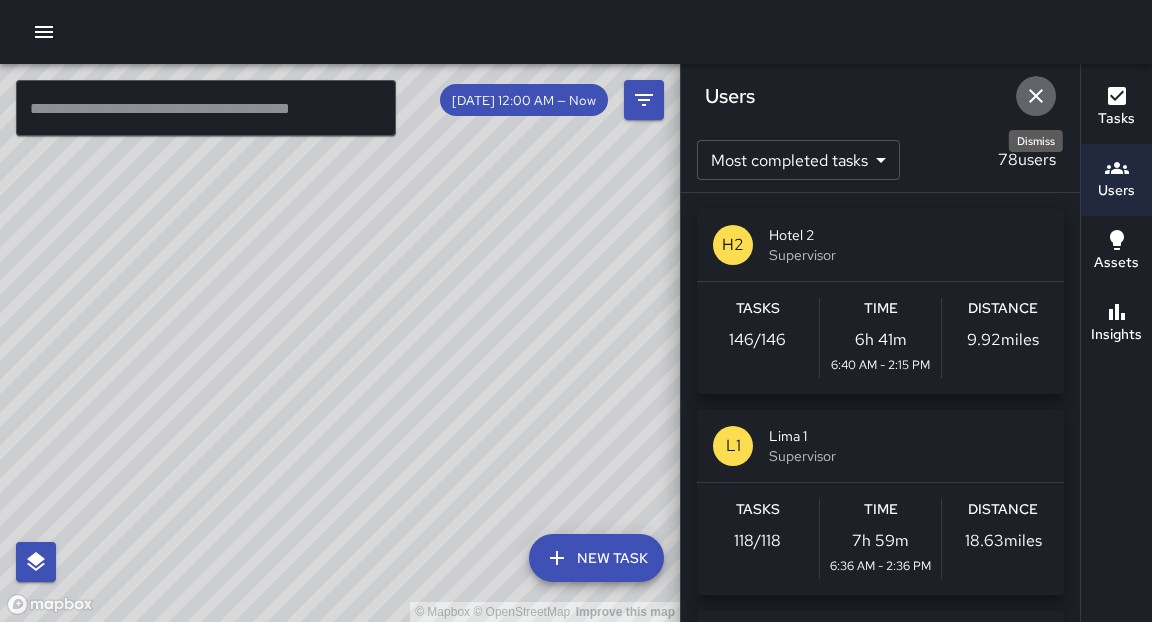 click 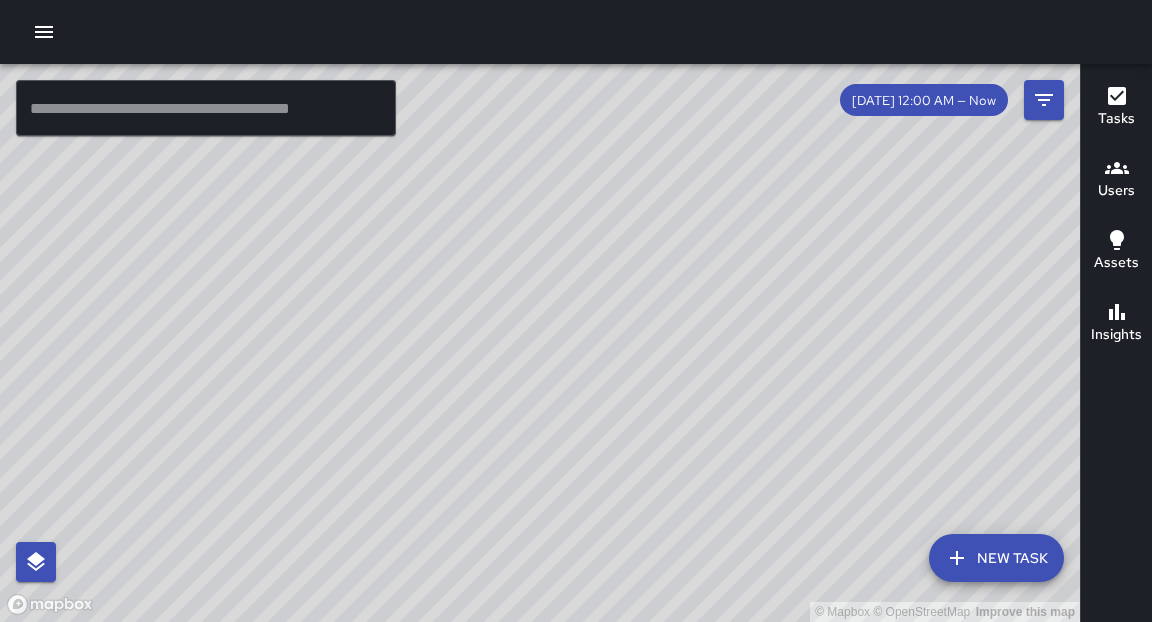 drag, startPoint x: 1036, startPoint y: 94, endPoint x: 749, endPoint y: 393, distance: 414.45145 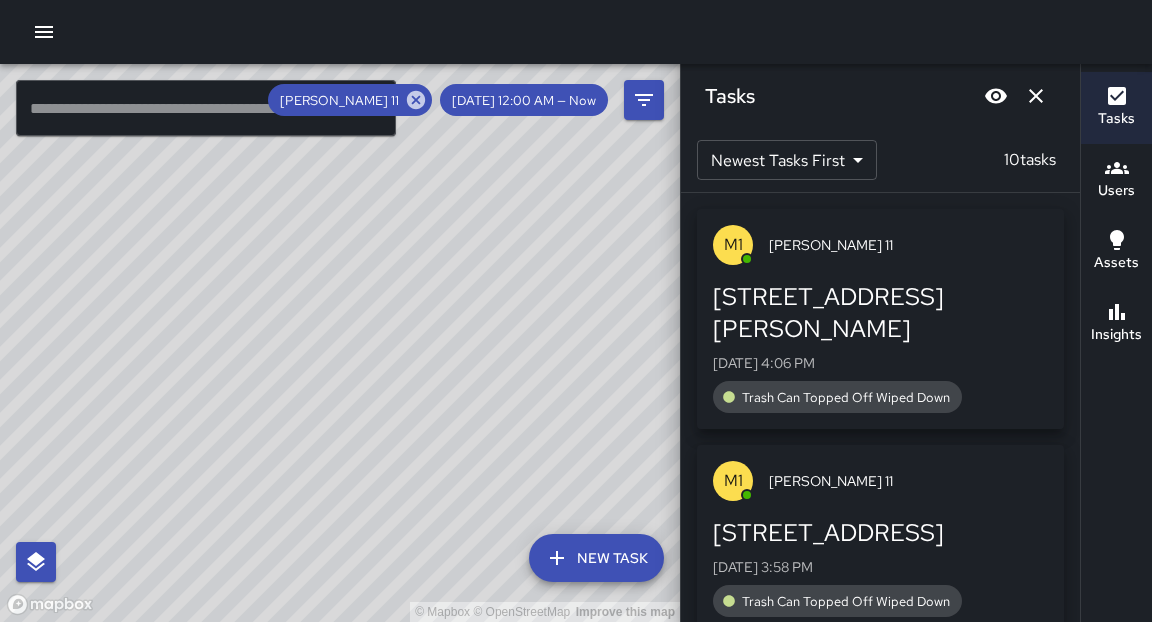 click 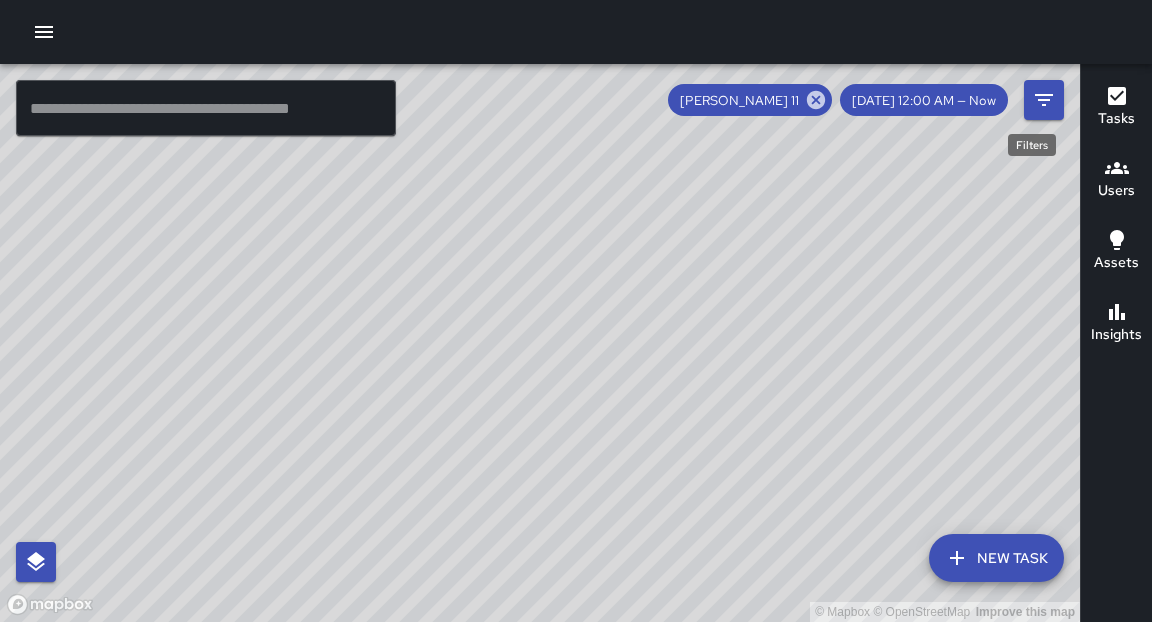 click 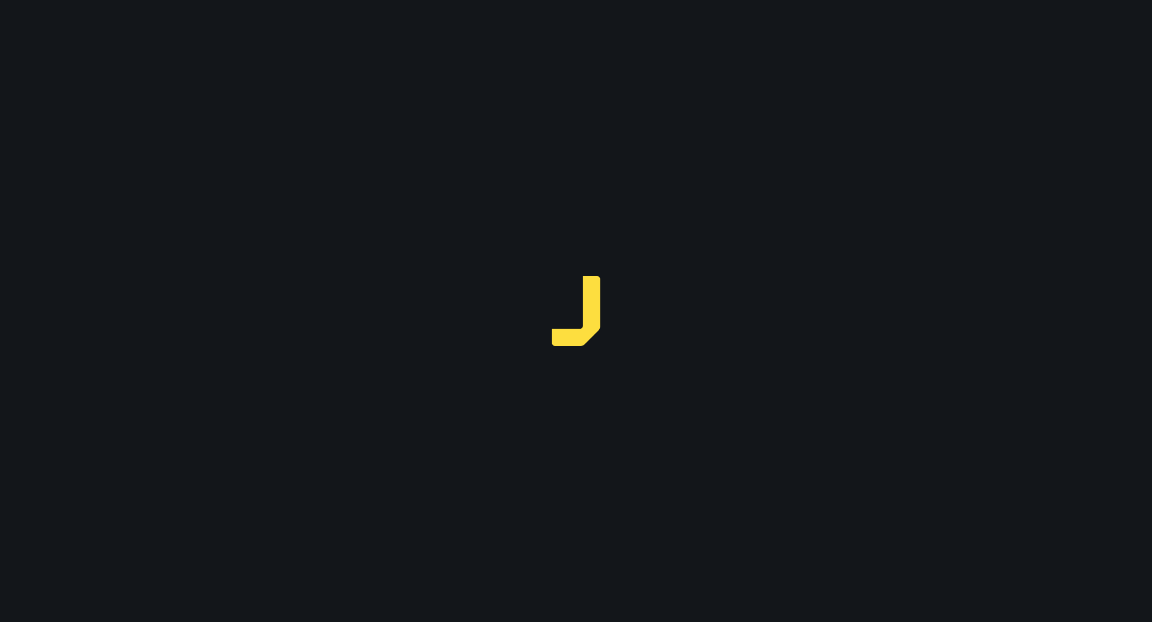 scroll, scrollTop: 0, scrollLeft: 0, axis: both 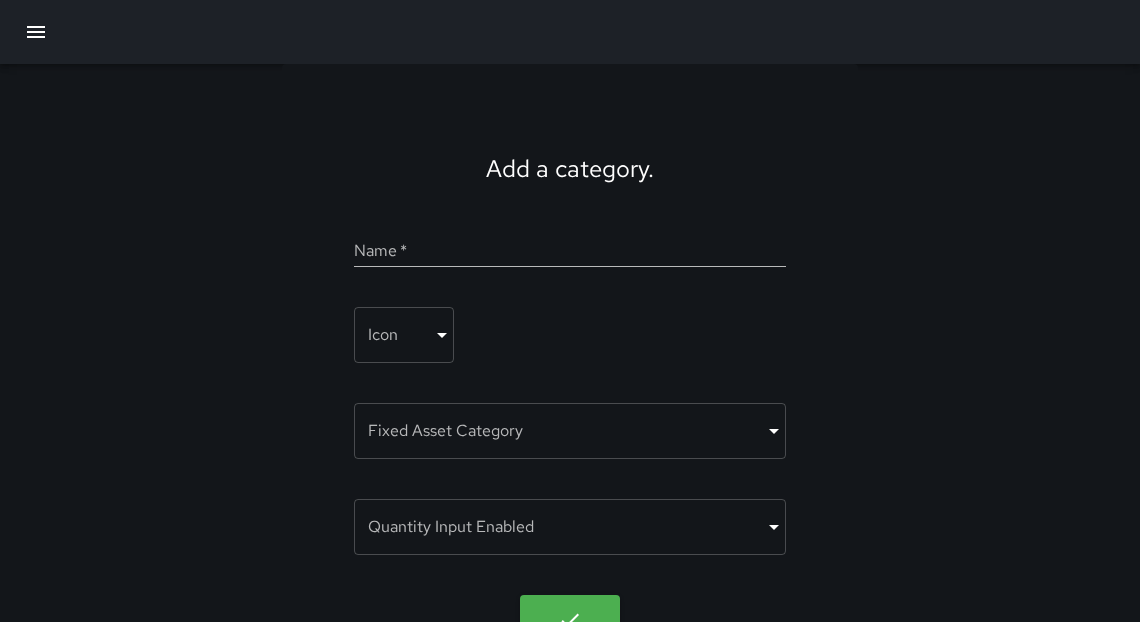 click 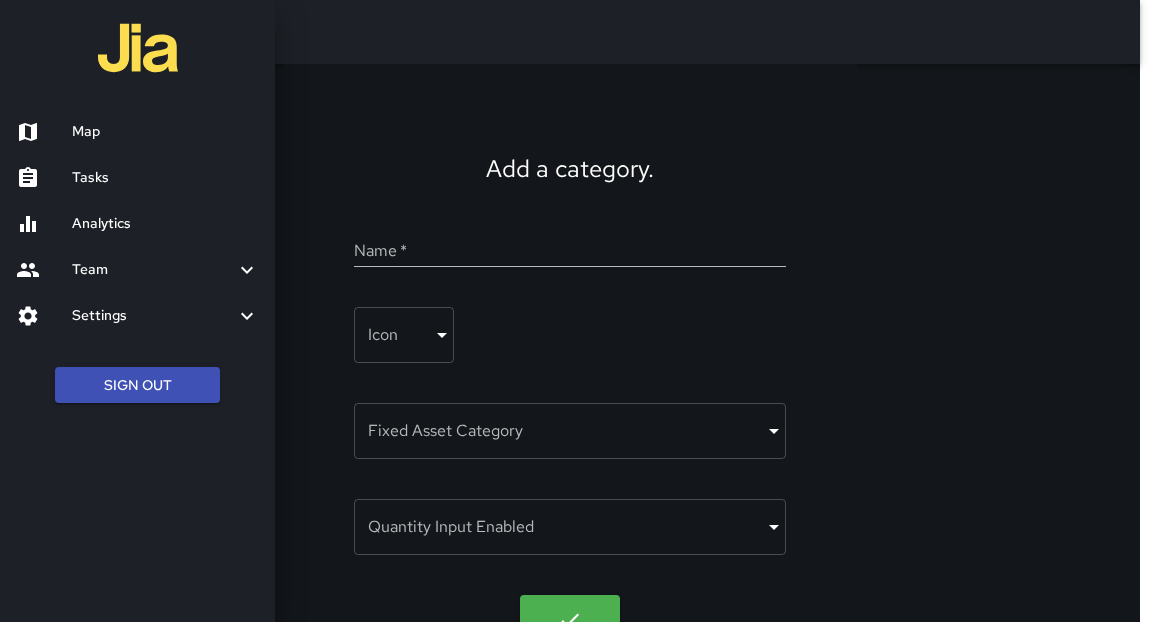click on "Analytics" at bounding box center (137, 224) 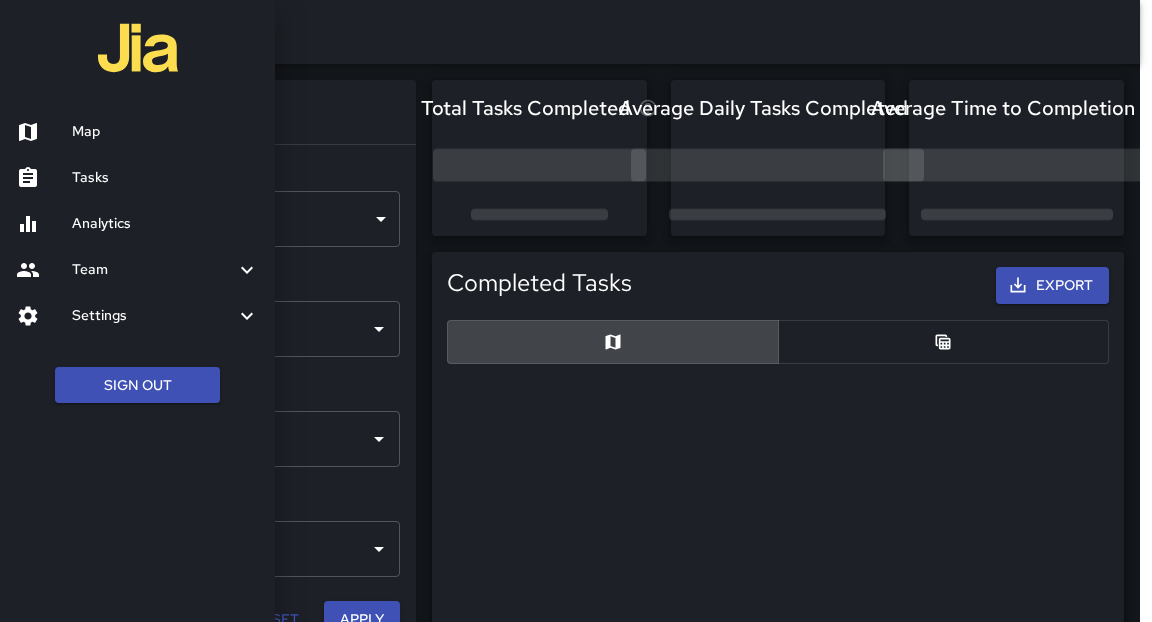 scroll, scrollTop: 12, scrollLeft: 12, axis: both 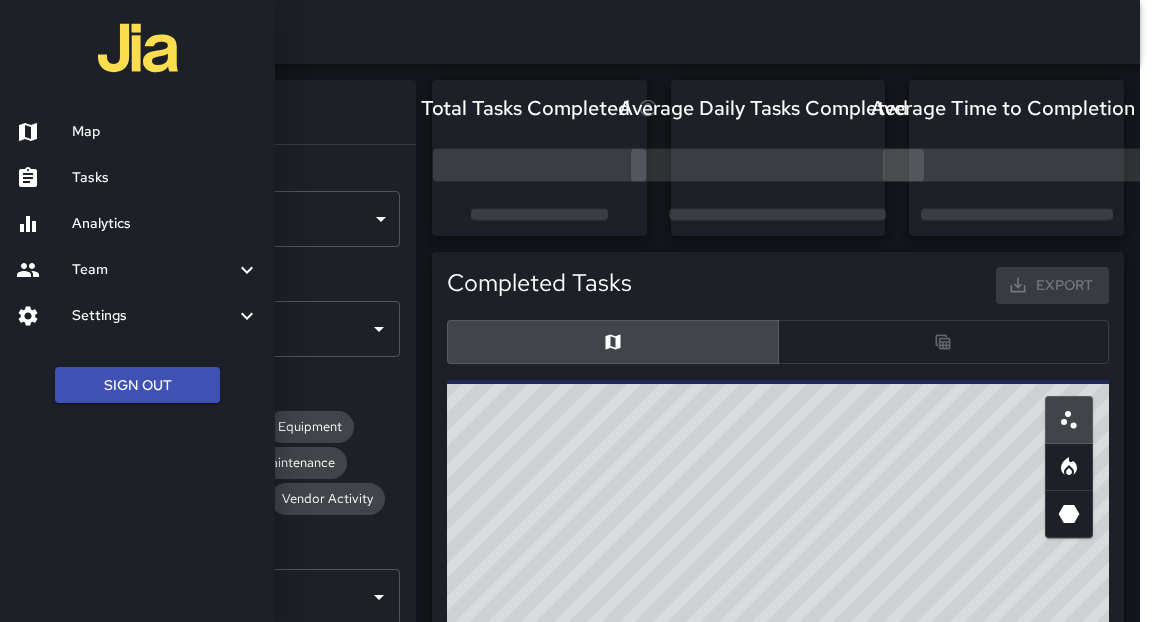 click at bounding box center (576, 311) 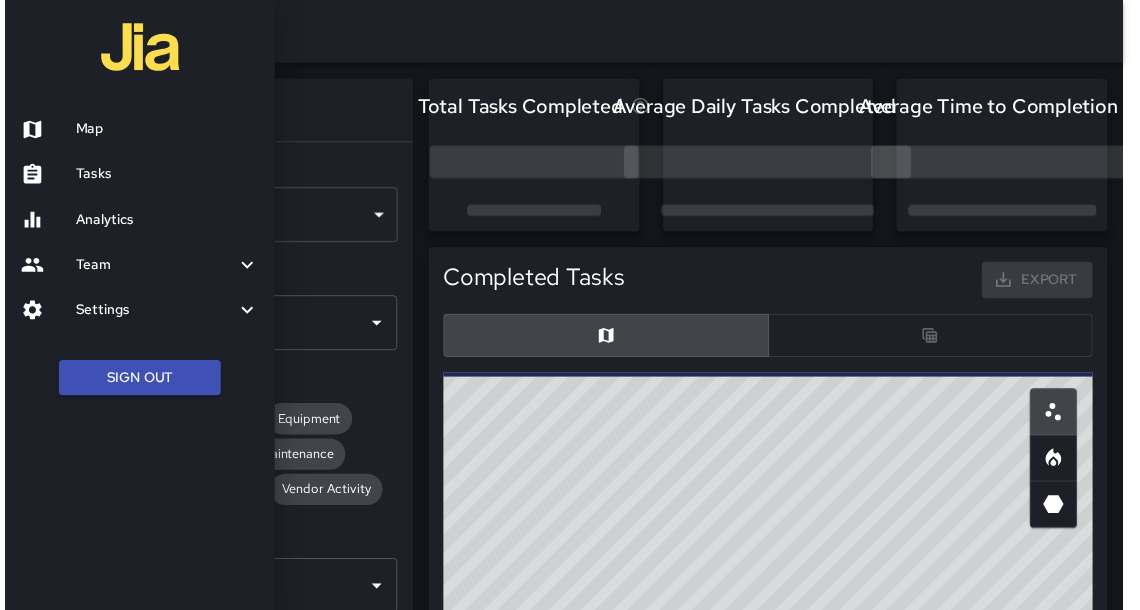 scroll, scrollTop: 12, scrollLeft: 12, axis: both 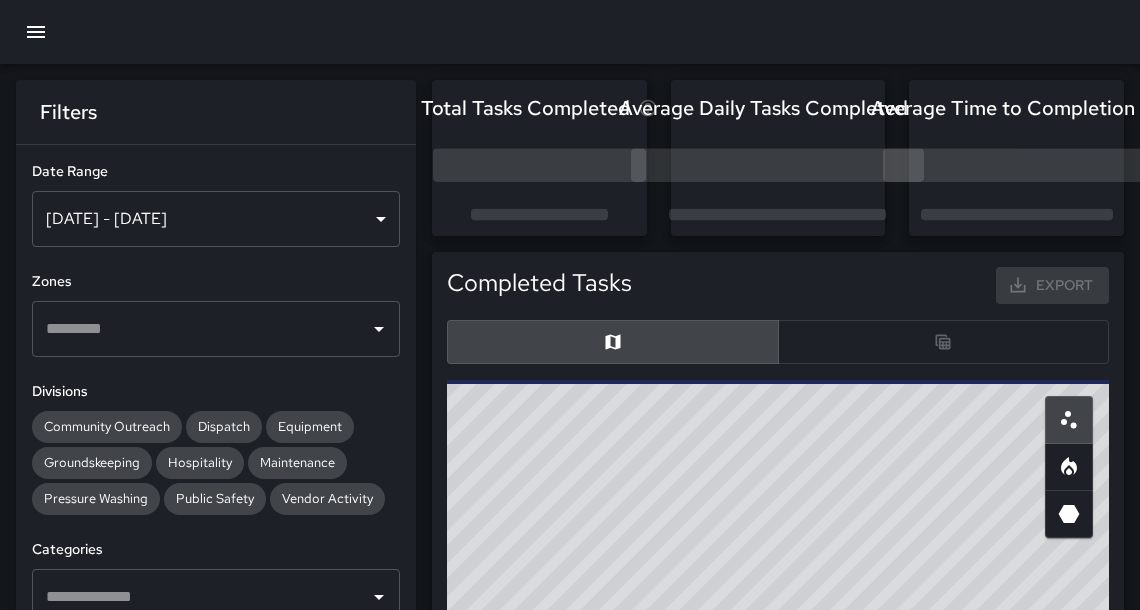 click on "Jul 02, 2025 - Jul 08, 2025" at bounding box center (216, 219) 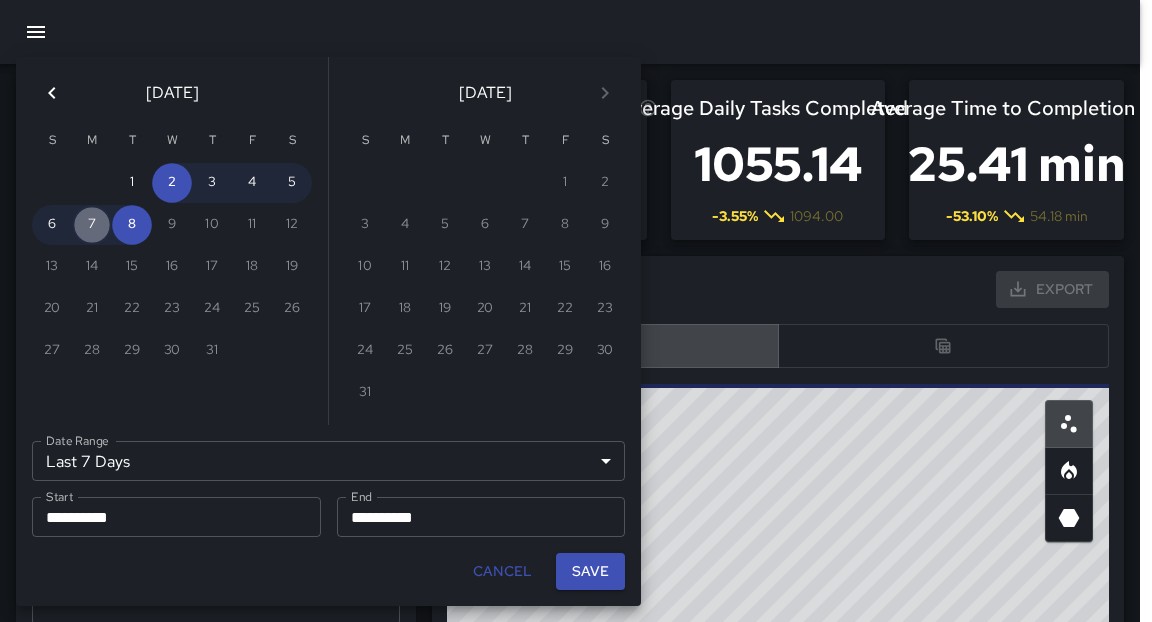 drag, startPoint x: 122, startPoint y: 229, endPoint x: 97, endPoint y: 230, distance: 25.019993 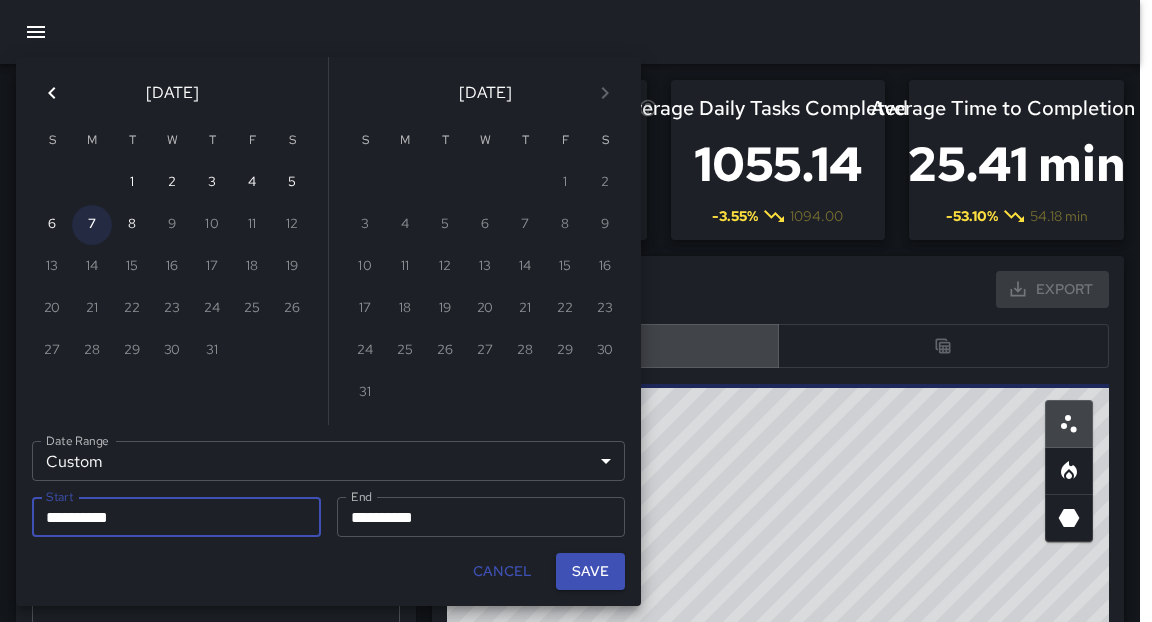 type on "**********" 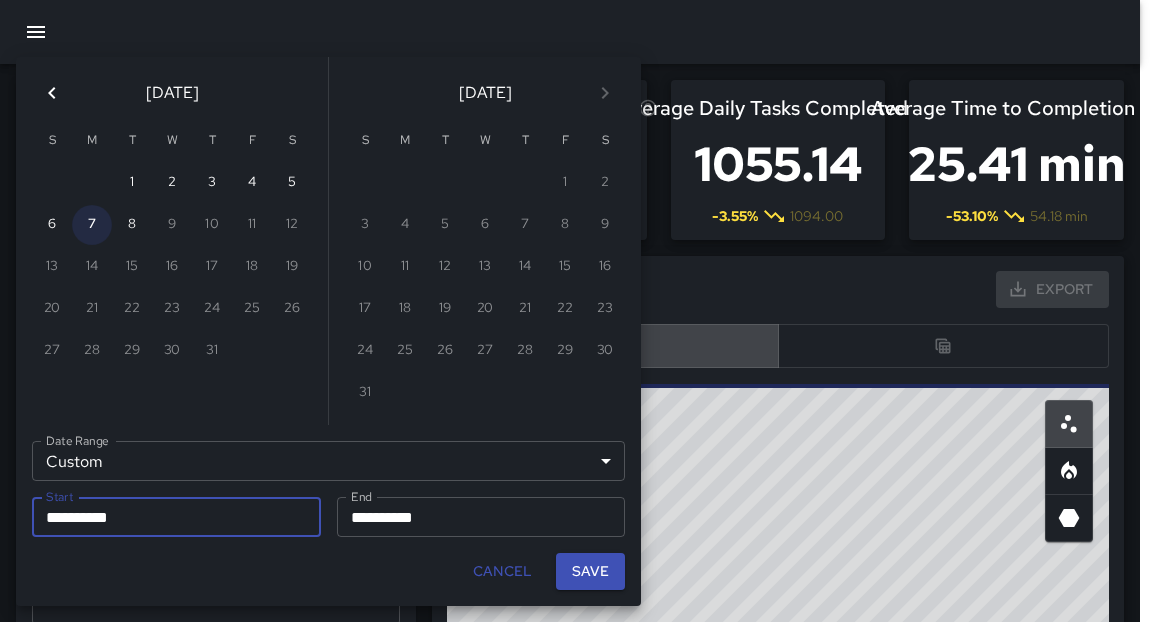 click on "Save" at bounding box center (590, 571) 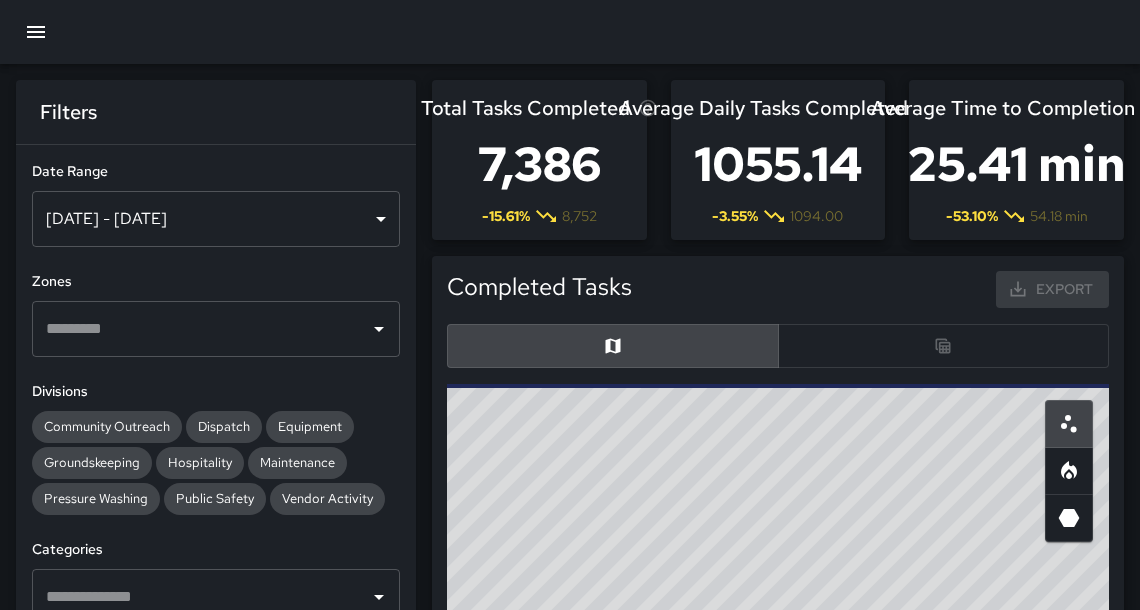 scroll, scrollTop: 12, scrollLeft: 12, axis: both 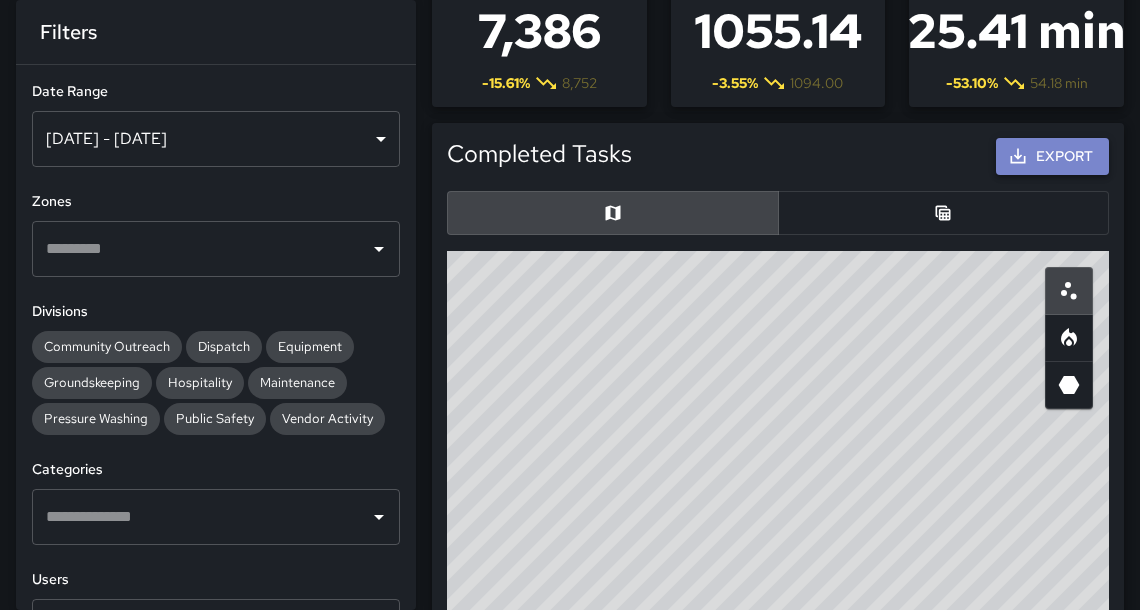 drag, startPoint x: 97, startPoint y: 230, endPoint x: 1058, endPoint y: 146, distance: 964.6642 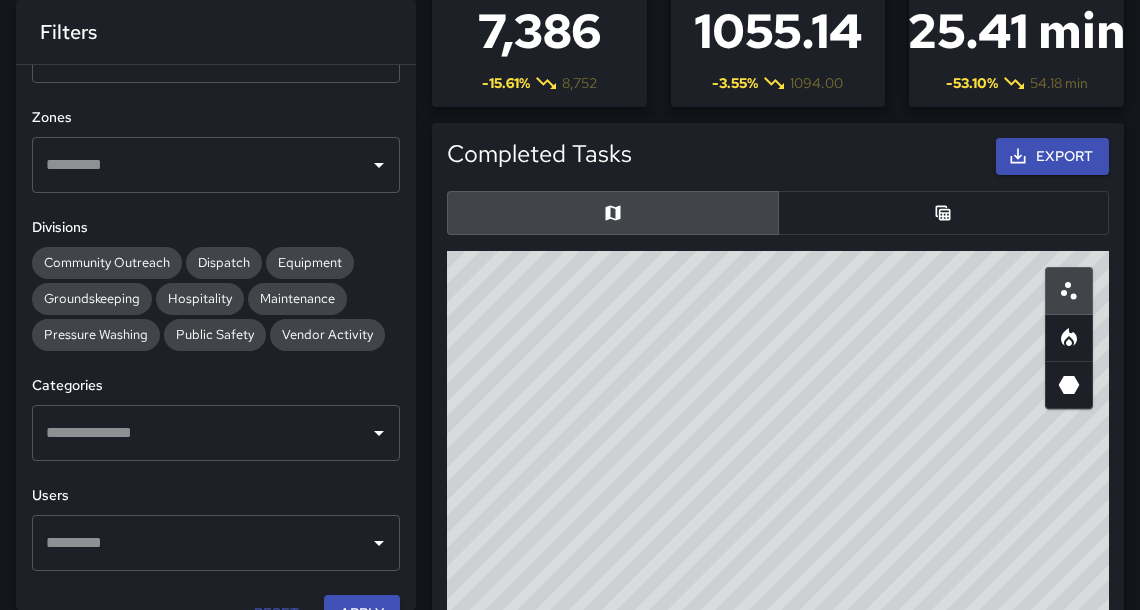 scroll, scrollTop: 108, scrollLeft: 0, axis: vertical 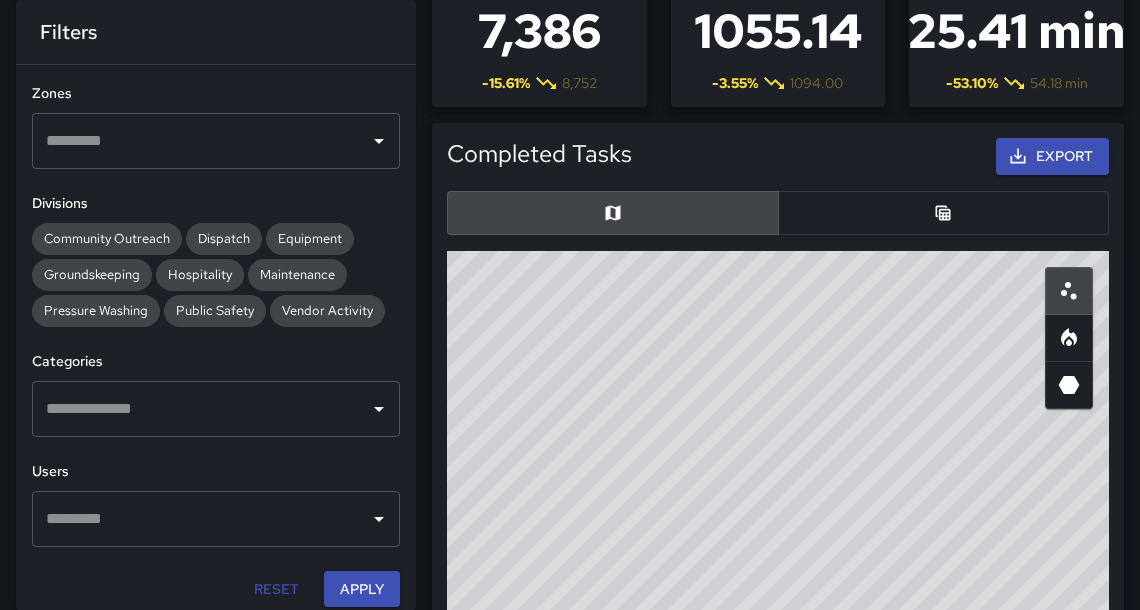 click on "Apply" at bounding box center (362, 589) 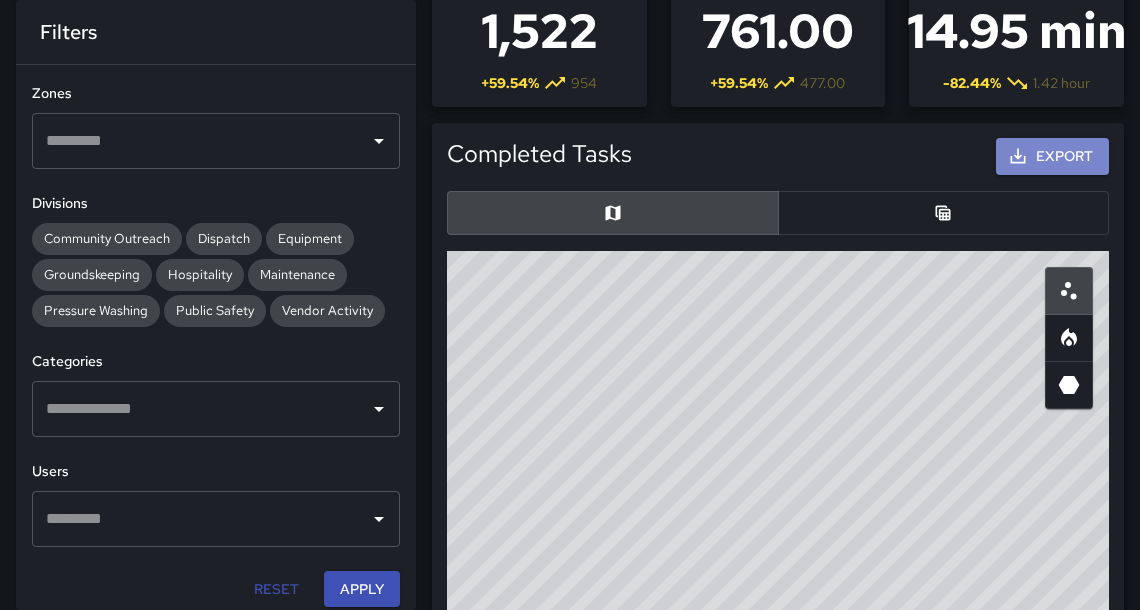 click on "Export" at bounding box center [1052, 156] 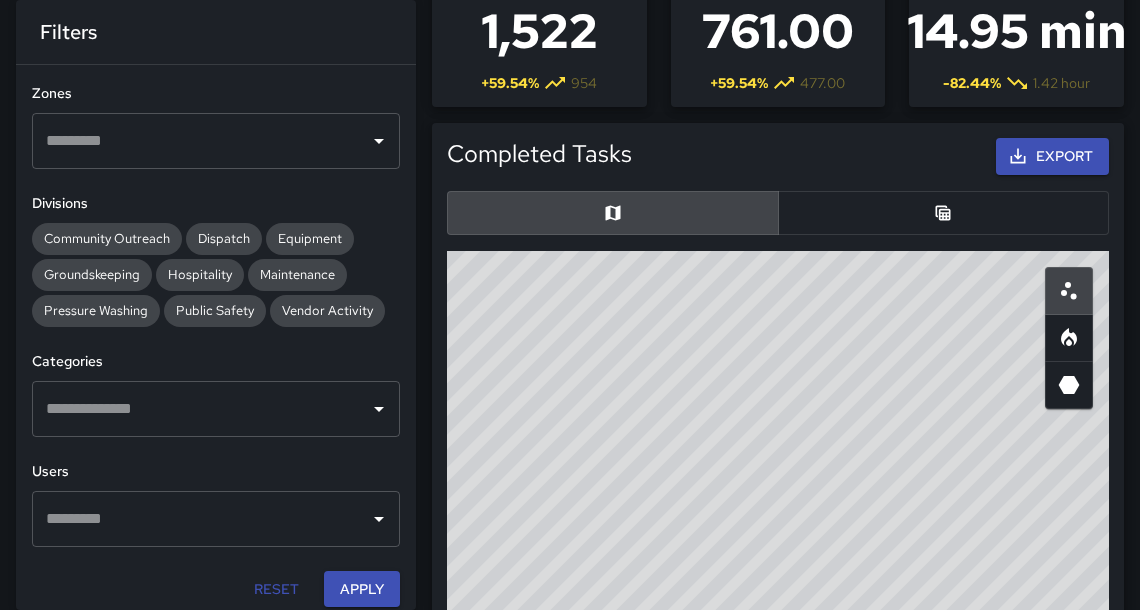 click on "761.00" at bounding box center [777, 31] 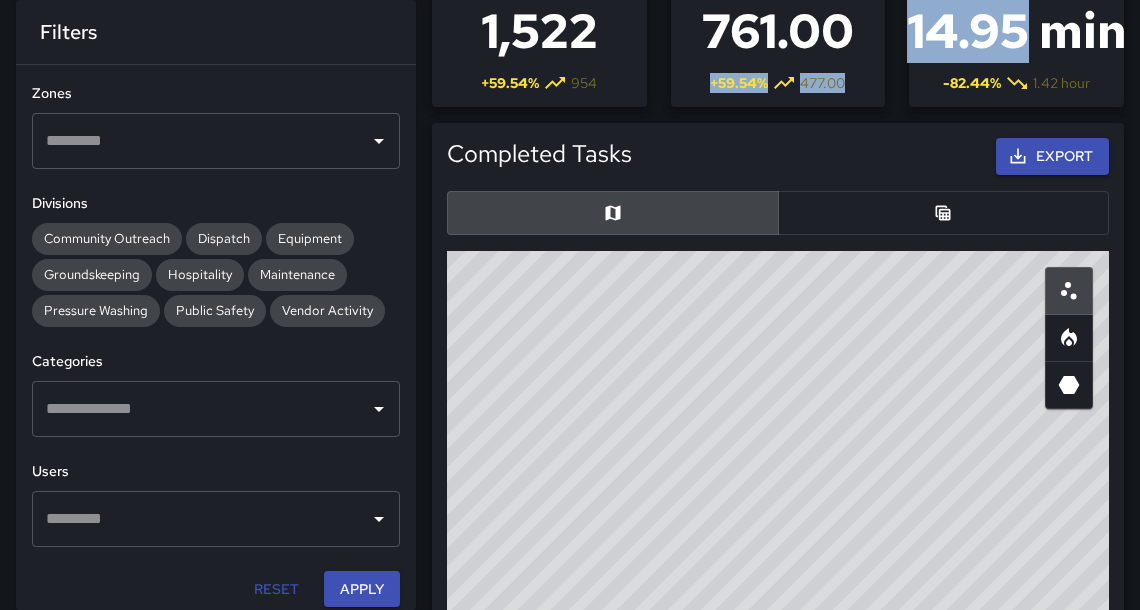 scroll, scrollTop: 0, scrollLeft: 0, axis: both 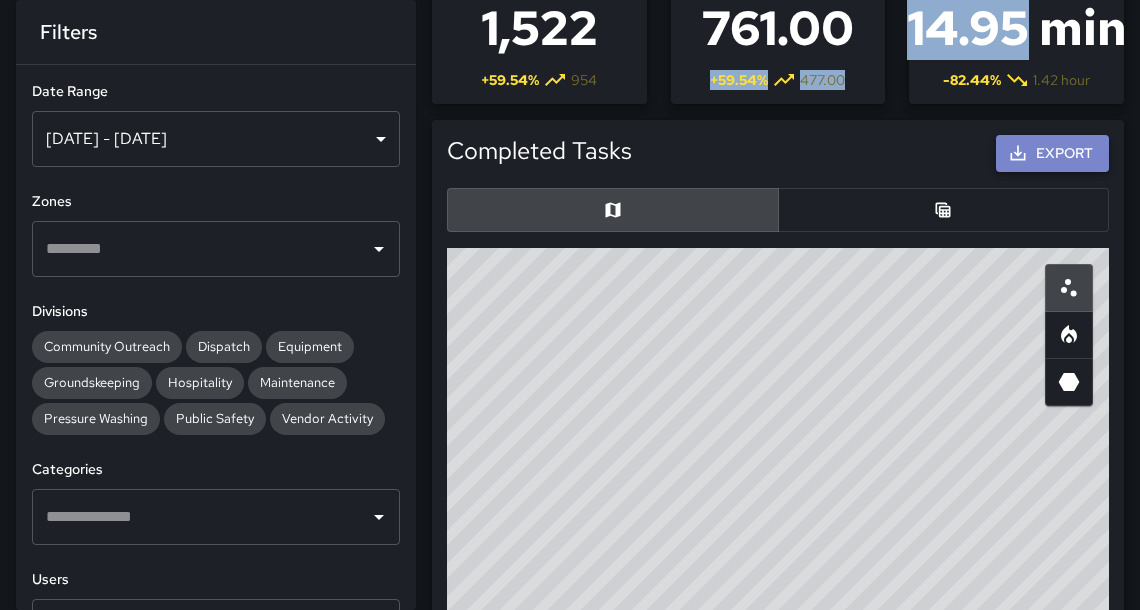 click on "Export" at bounding box center [1052, 153] 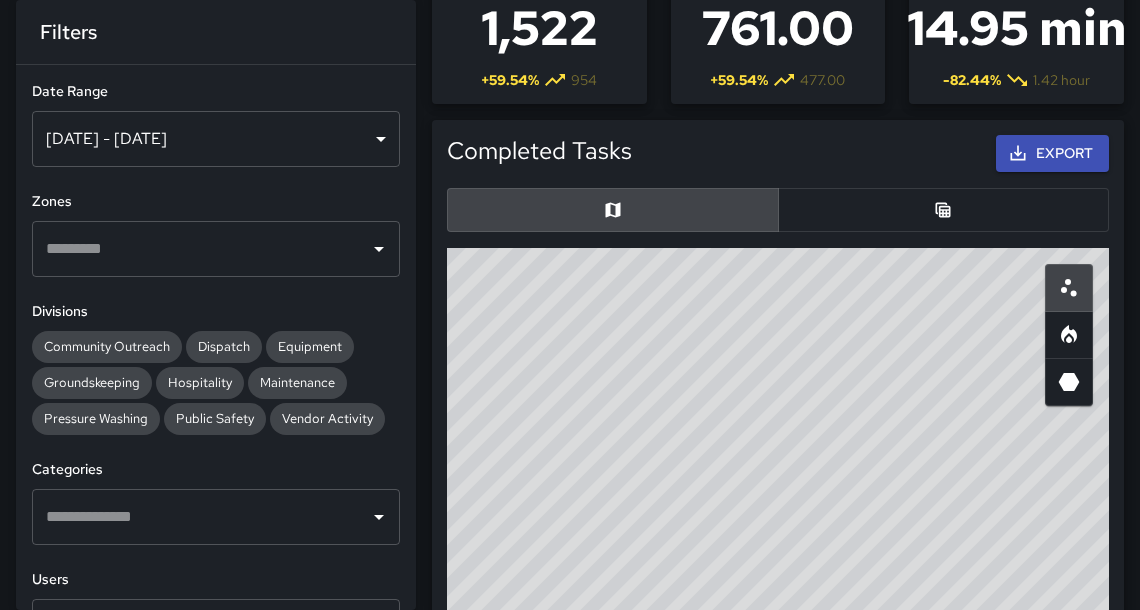 click on "Completed Tasks Export  ID Address Division 43c87420 499 9th Street Maintenance a7b2a490 1710 Webster Street Maintenance d8937d60 376 19th Street Maintenance Rows per page: 100 *** 1–100 of 1522 © Mapbox   © OpenStreetMap   Improve this map" at bounding box center (770, 575) 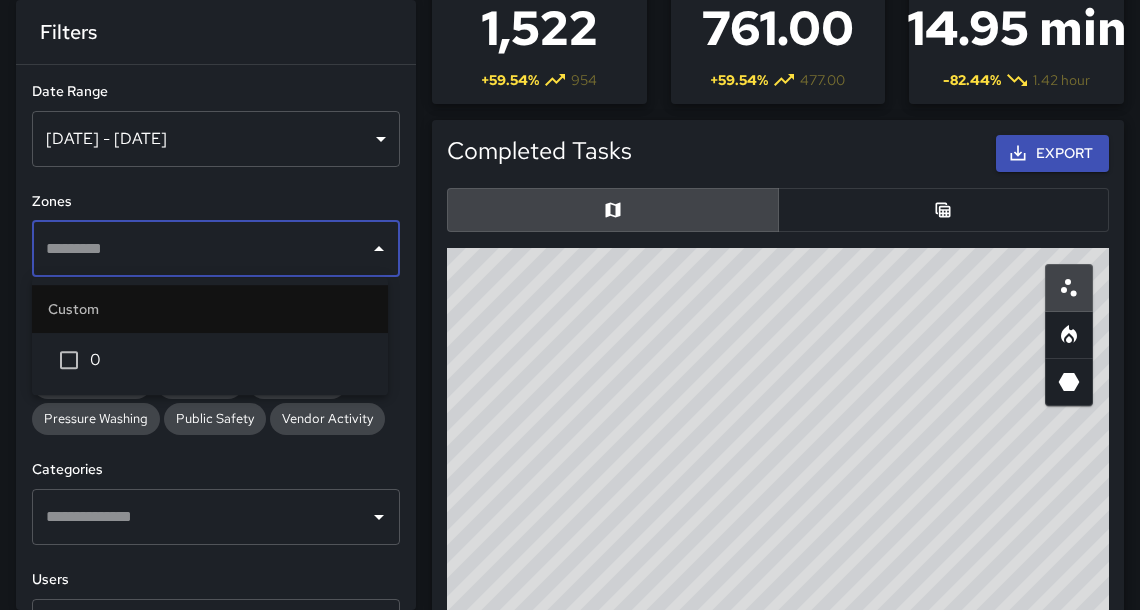 drag, startPoint x: 272, startPoint y: 245, endPoint x: 251, endPoint y: 316, distance: 74.04053 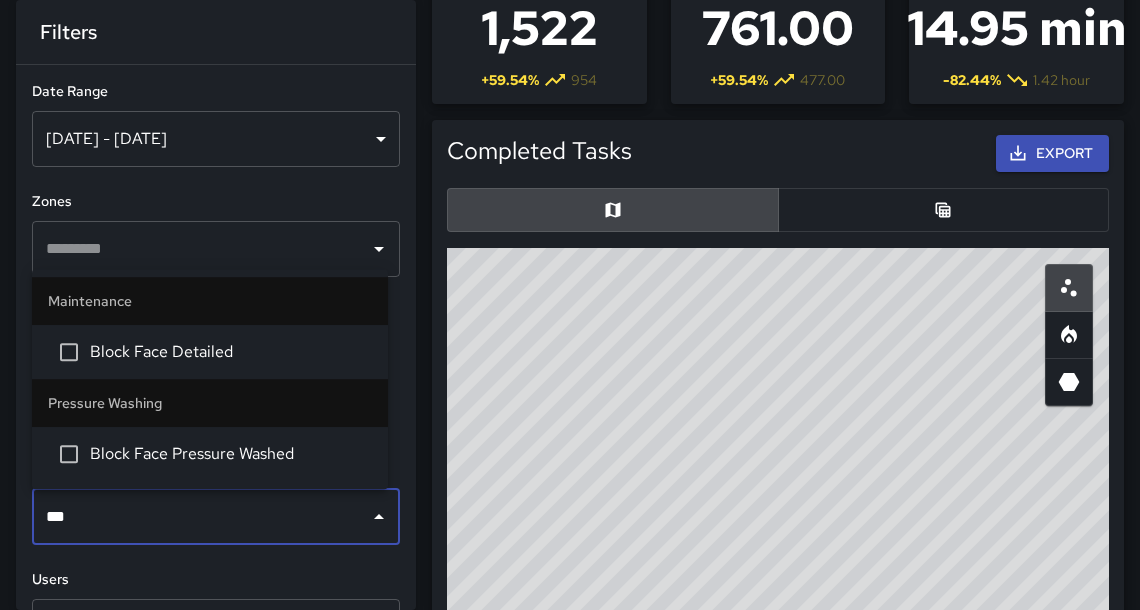 type on "****" 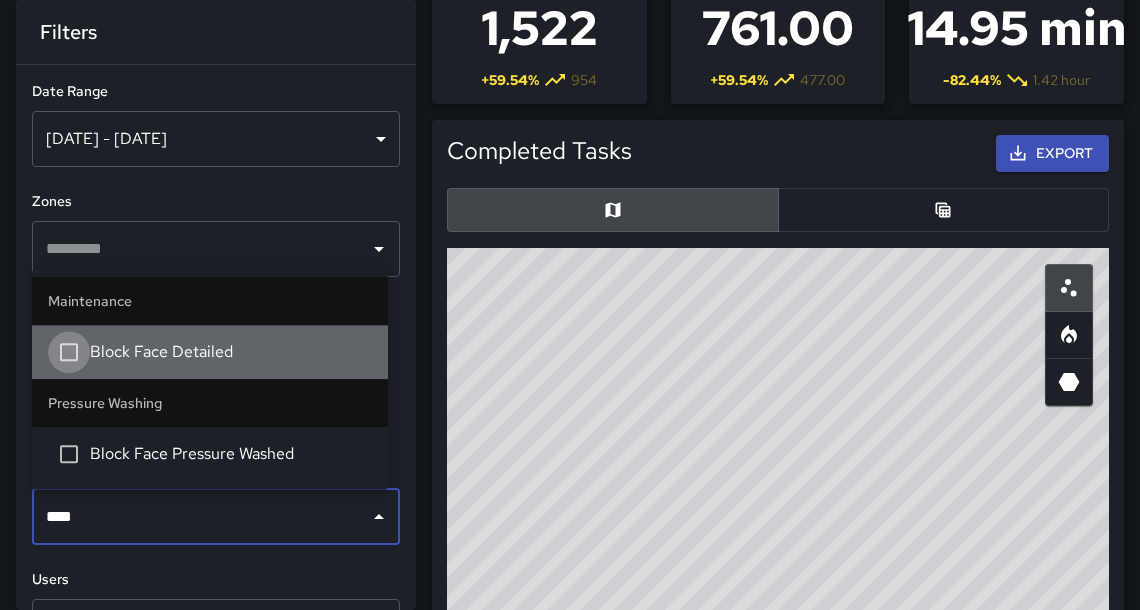 type 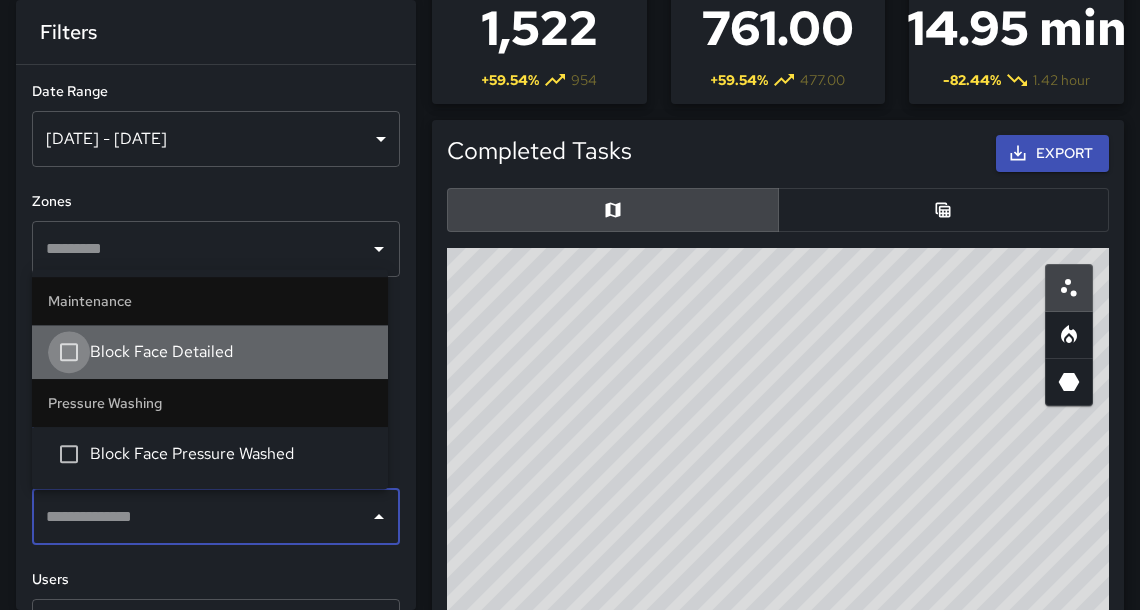 scroll, scrollTop: 2029, scrollLeft: 0, axis: vertical 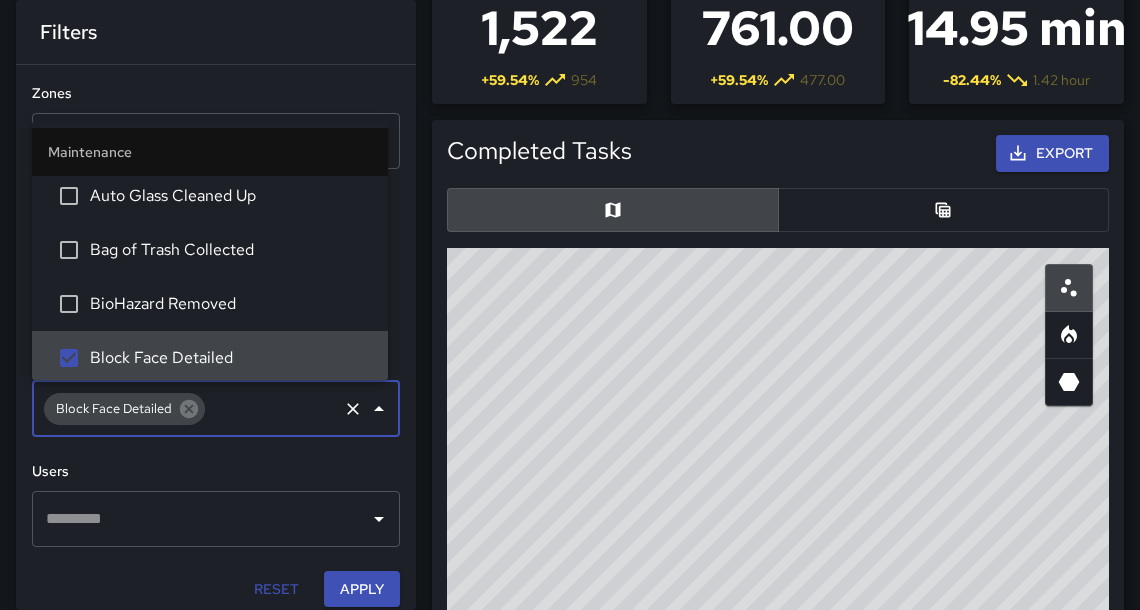 drag, startPoint x: 251, startPoint y: 316, endPoint x: 220, endPoint y: 510, distance: 196.4612 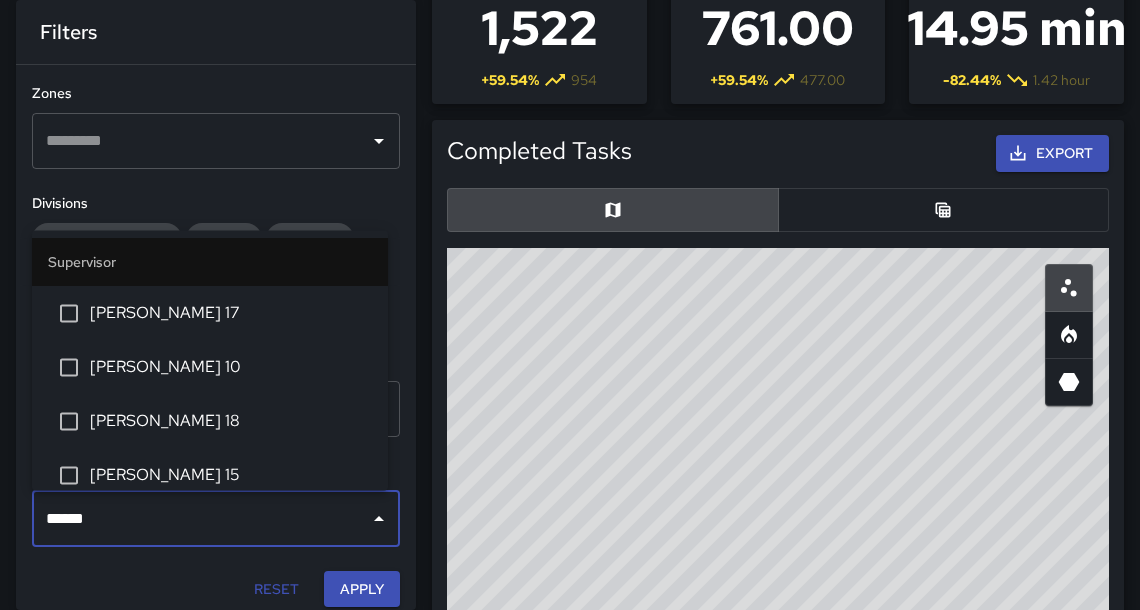 type on "*******" 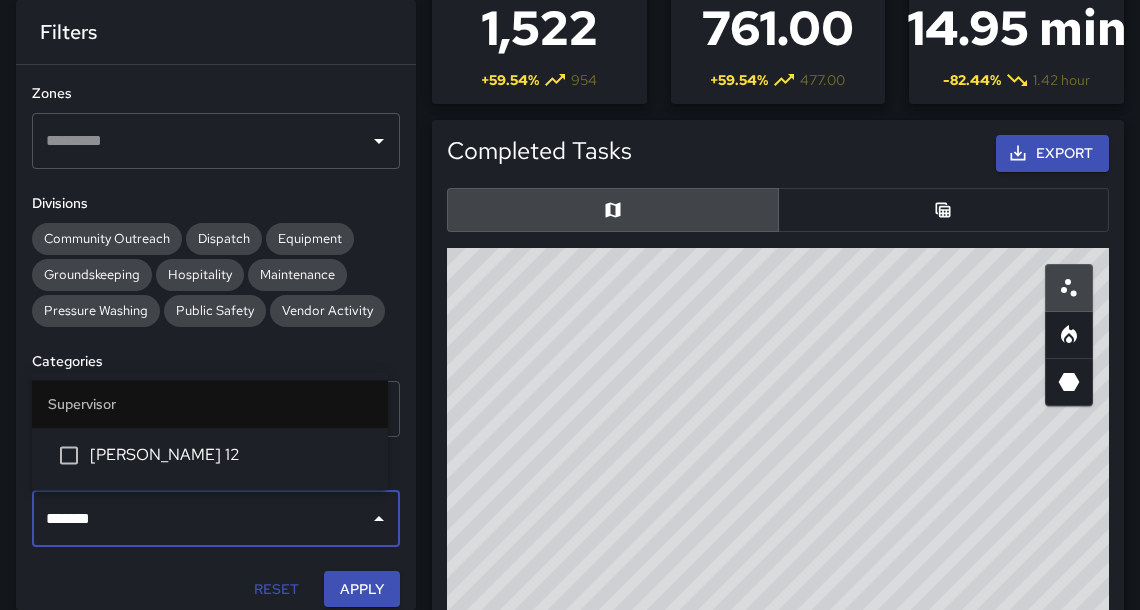 type 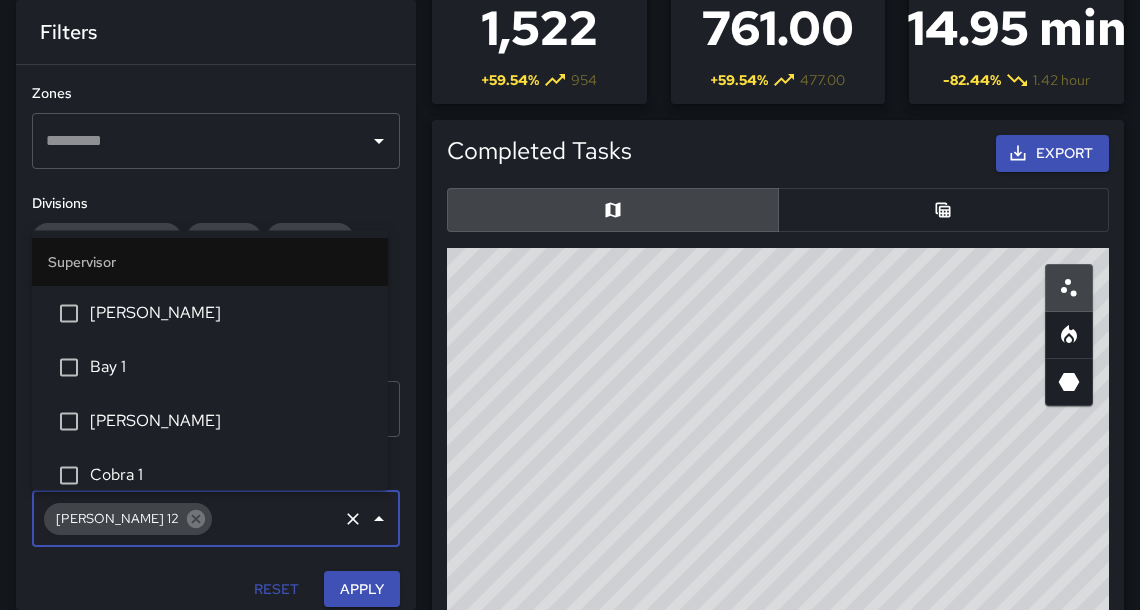 scroll, scrollTop: 2761, scrollLeft: 0, axis: vertical 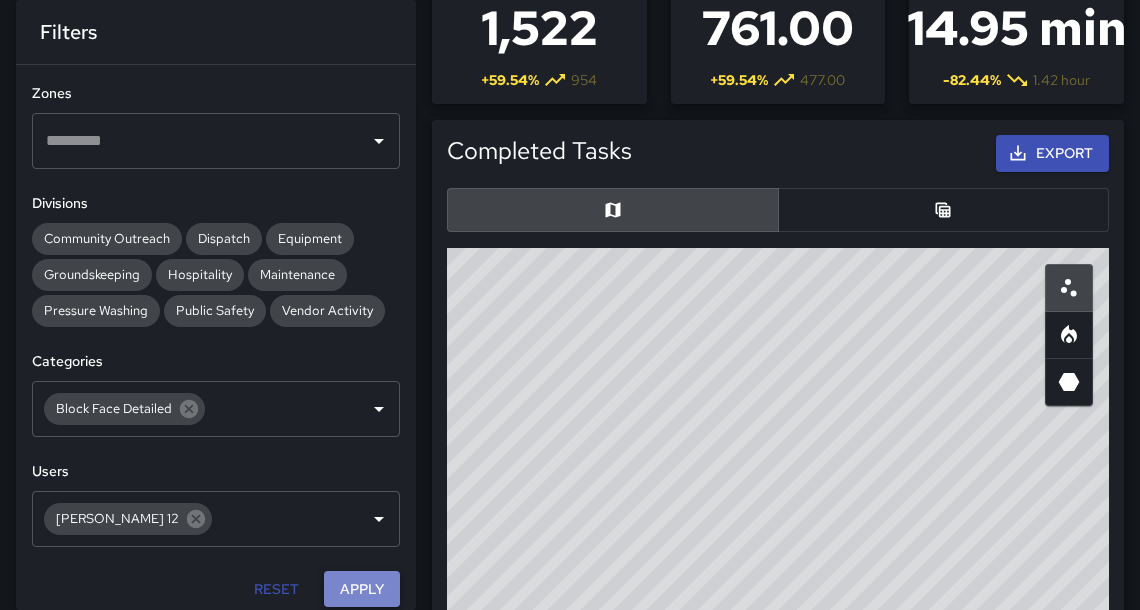 drag, startPoint x: 220, startPoint y: 510, endPoint x: 342, endPoint y: 587, distance: 144.26712 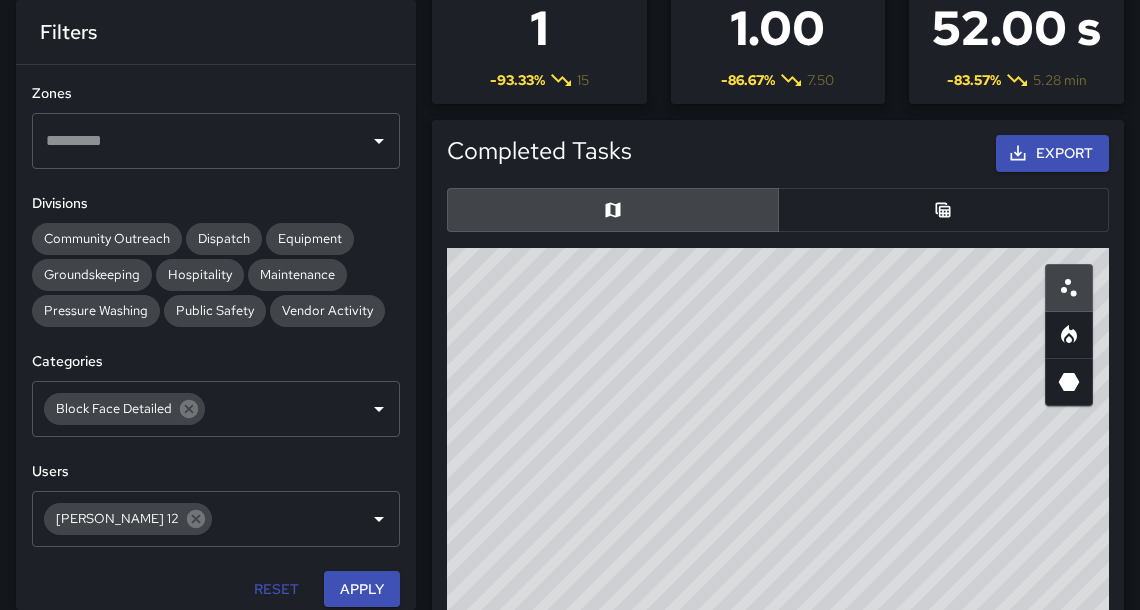 drag, startPoint x: 342, startPoint y: 587, endPoint x: 892, endPoint y: 221, distance: 660.6482 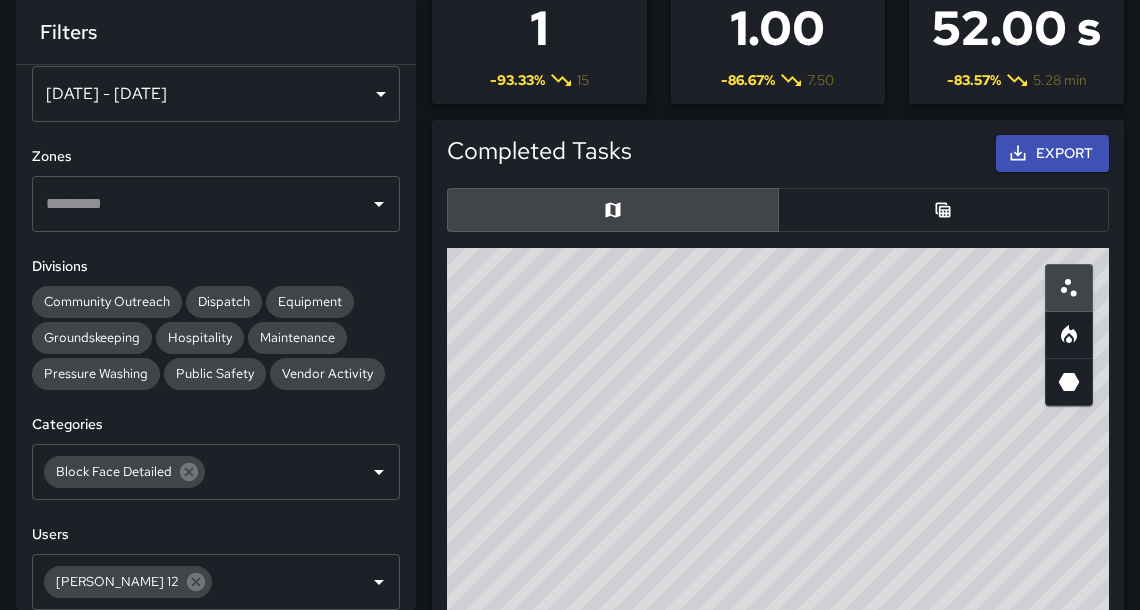 scroll, scrollTop: 0, scrollLeft: 0, axis: both 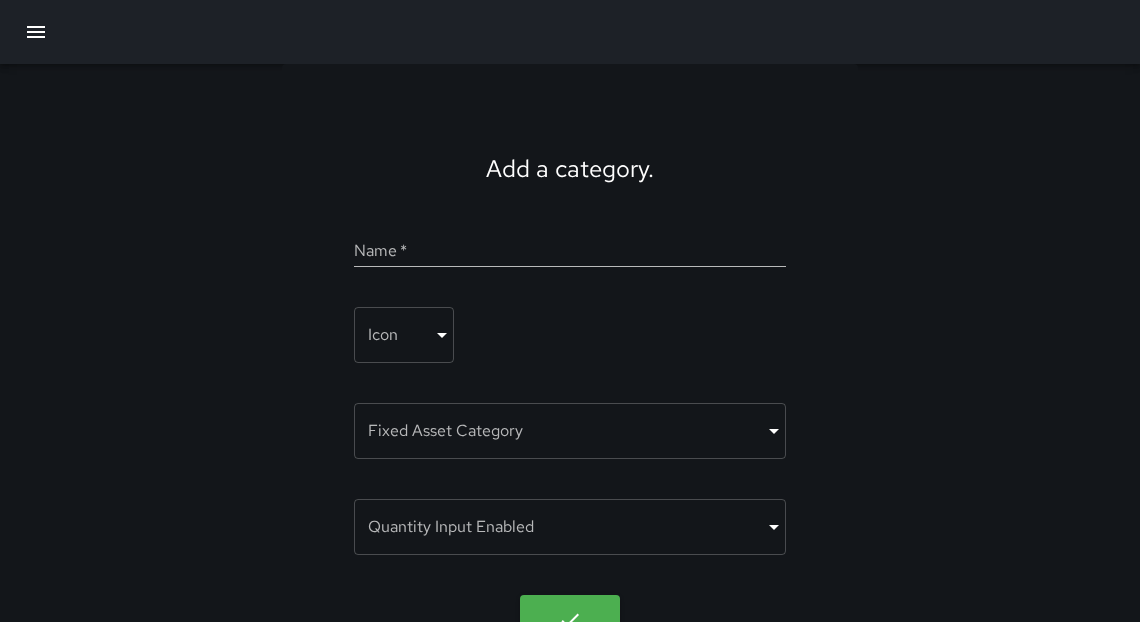 click 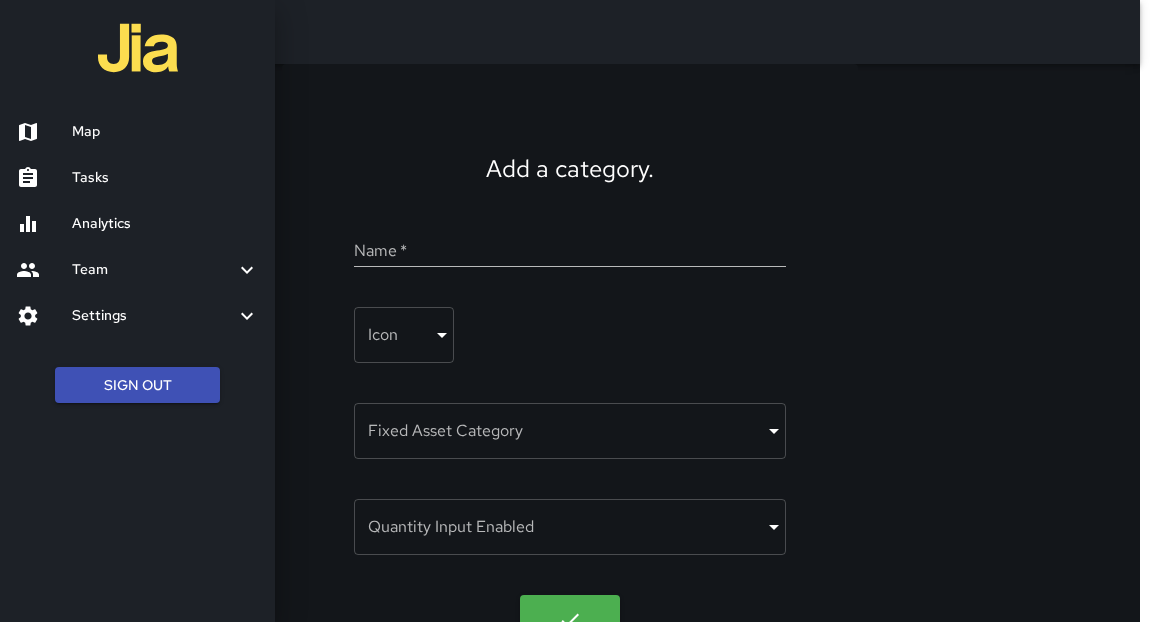 click on "Map" at bounding box center (165, 132) 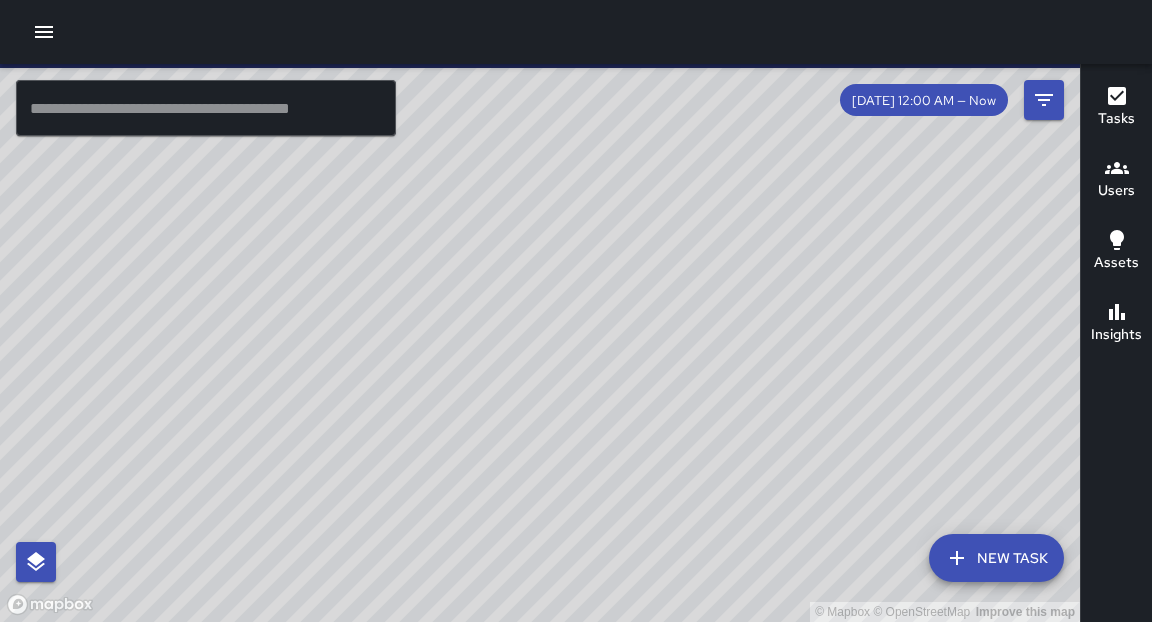 click 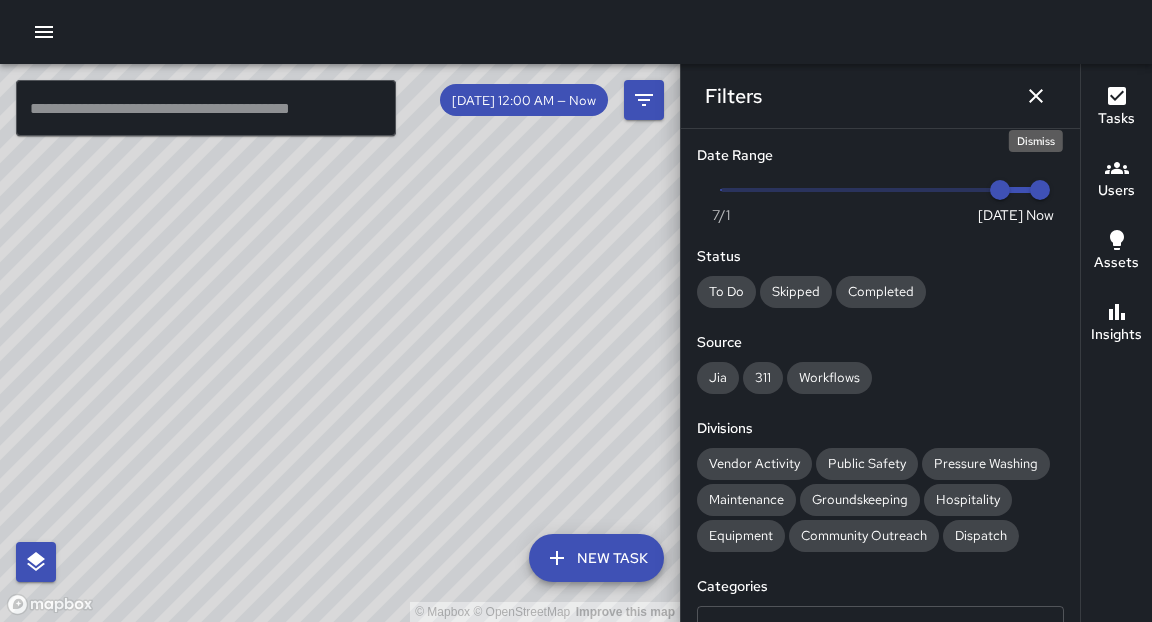 type on "*" 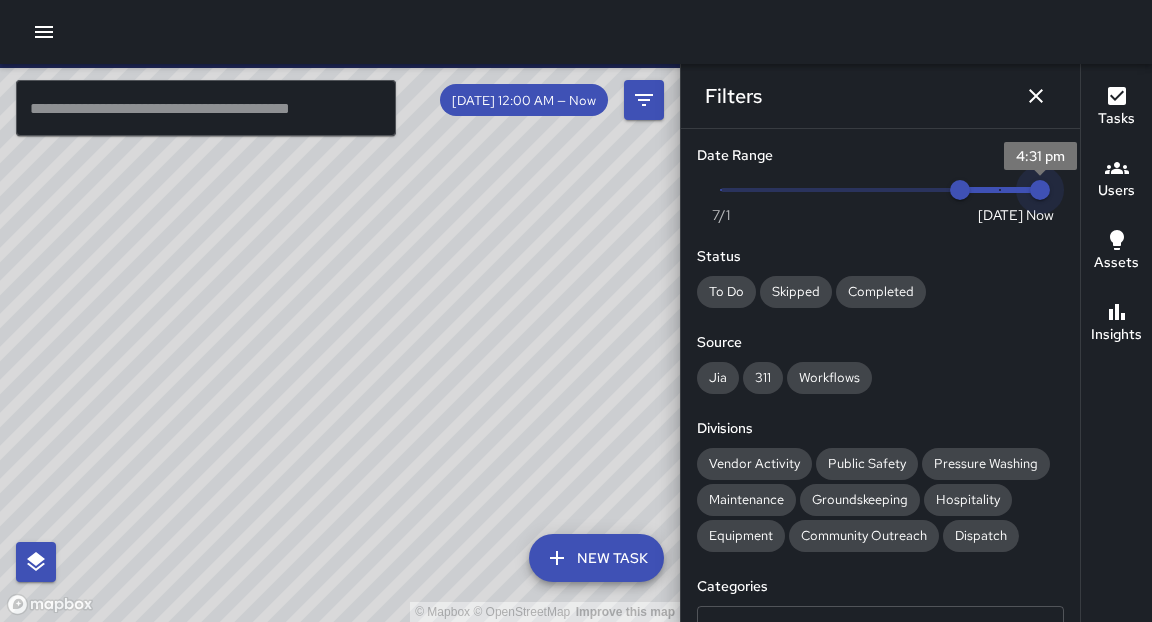 type on "*" 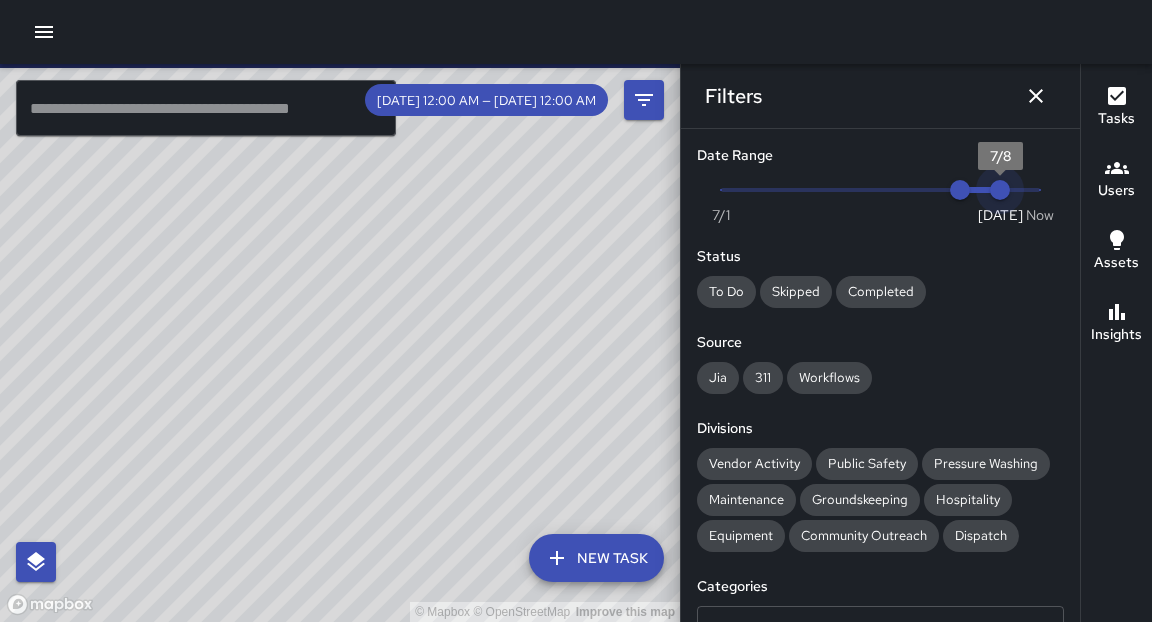 drag, startPoint x: 35, startPoint y: 34, endPoint x: 944, endPoint y: 183, distance: 921.1308 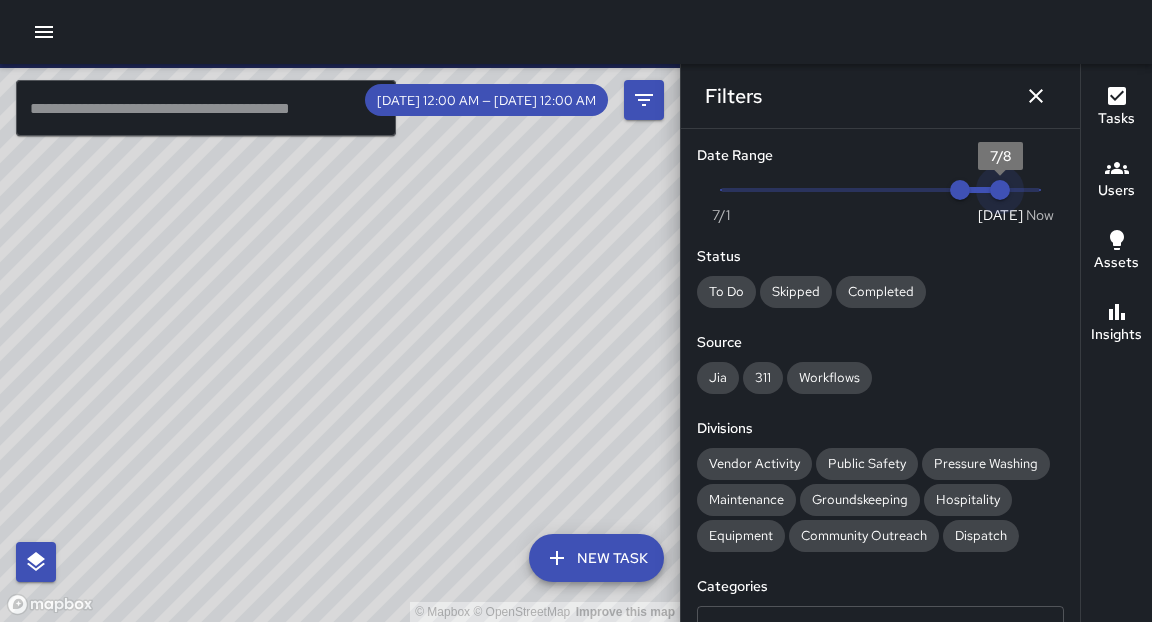 click on "Now Today 7/1 7/7 7/8" at bounding box center (880, 190) 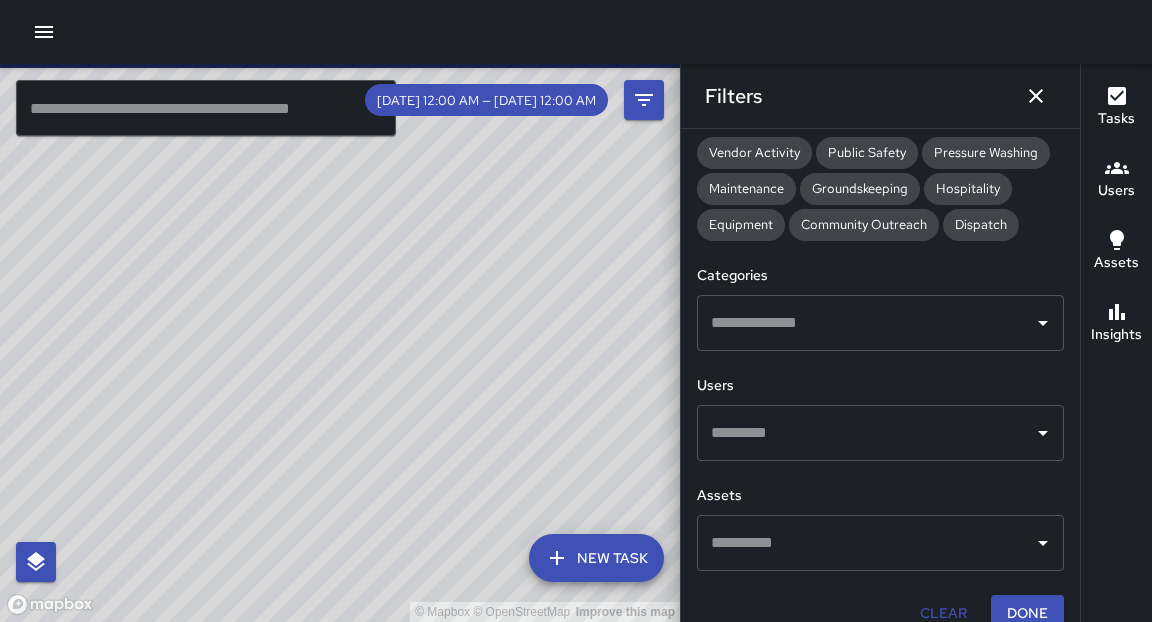 scroll, scrollTop: 335, scrollLeft: 0, axis: vertical 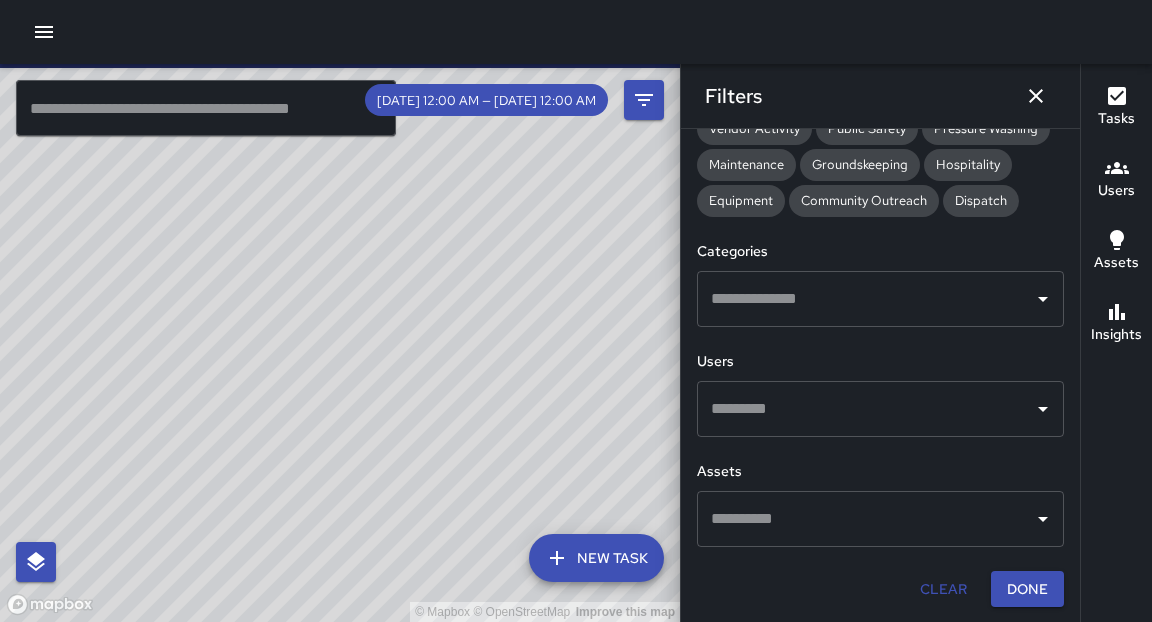 drag, startPoint x: 944, startPoint y: 183, endPoint x: 822, endPoint y: 415, distance: 262.1221 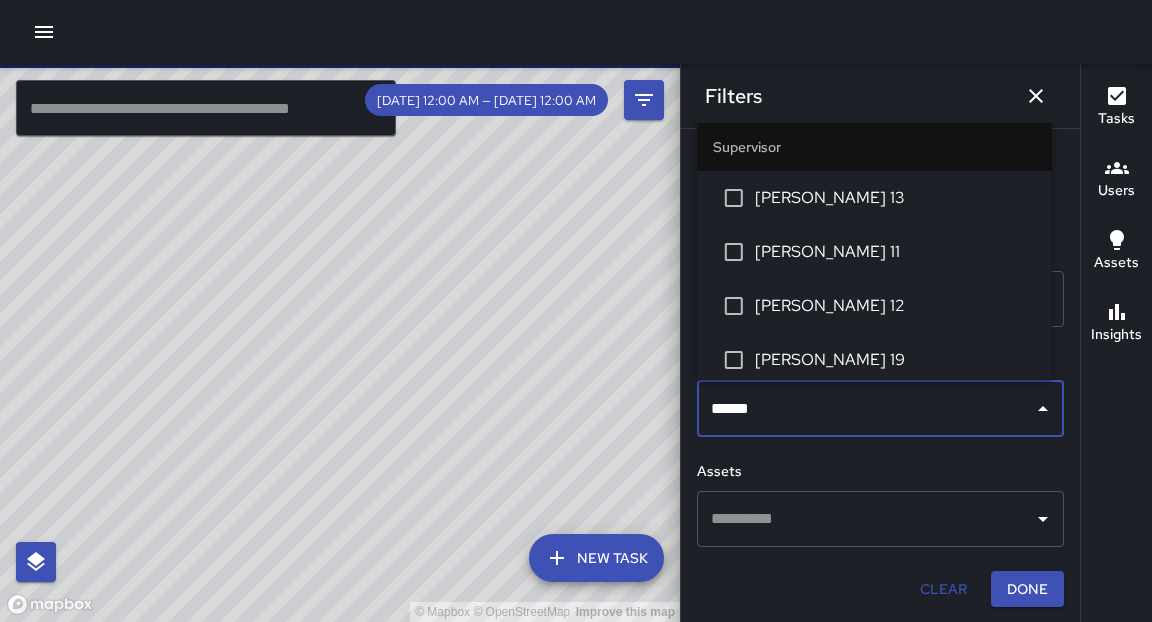 type on "*******" 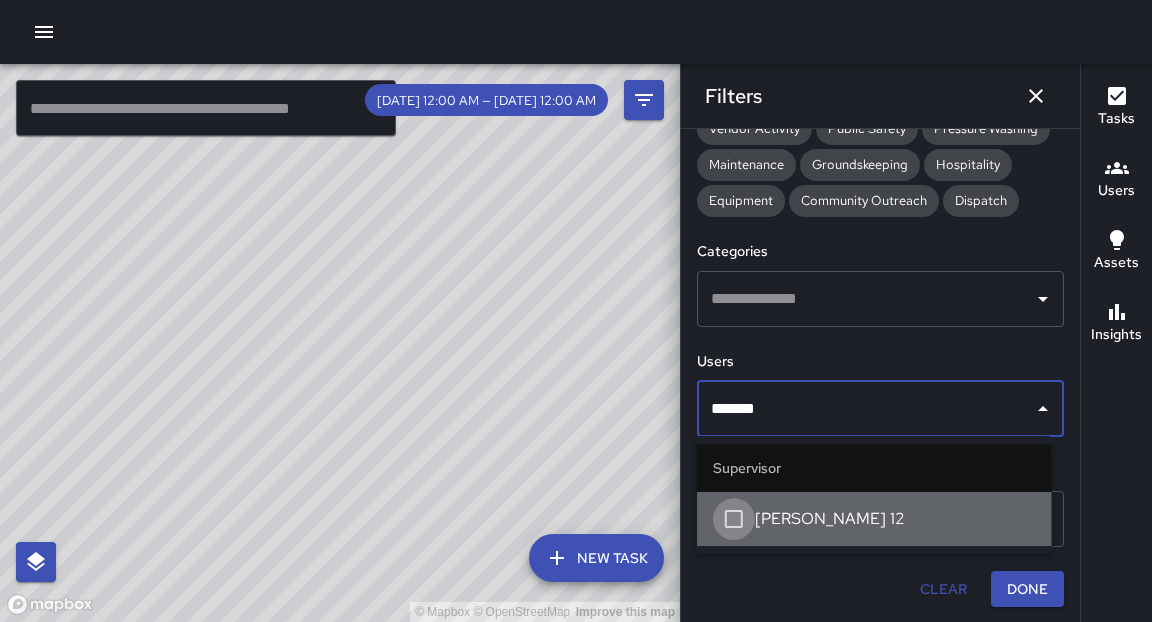 type 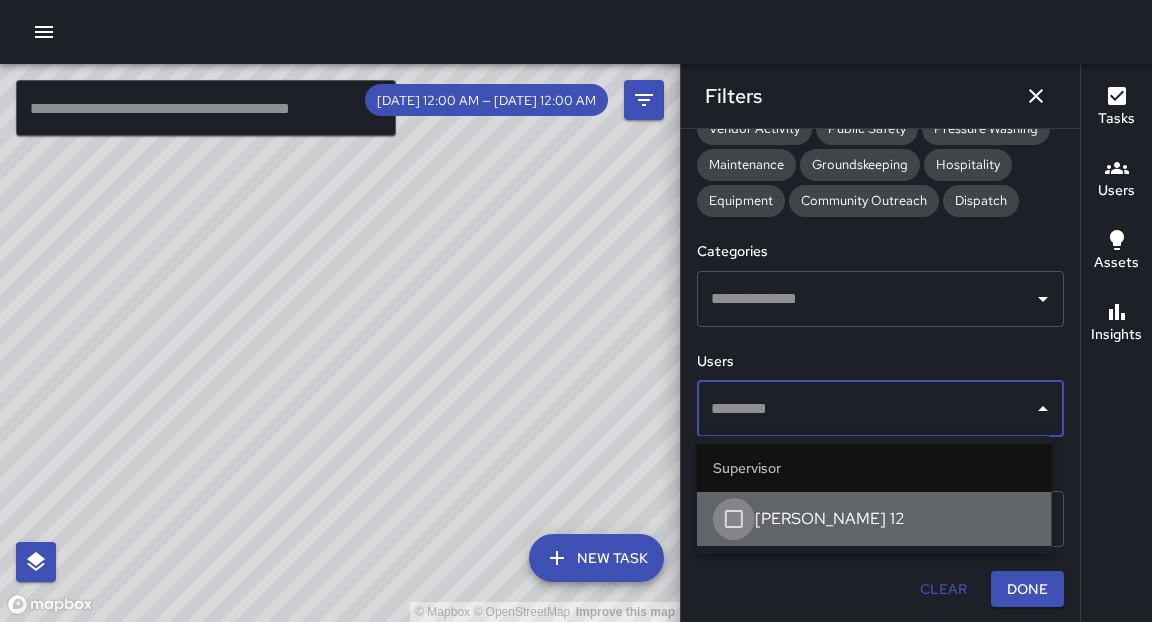 scroll, scrollTop: 439, scrollLeft: 0, axis: vertical 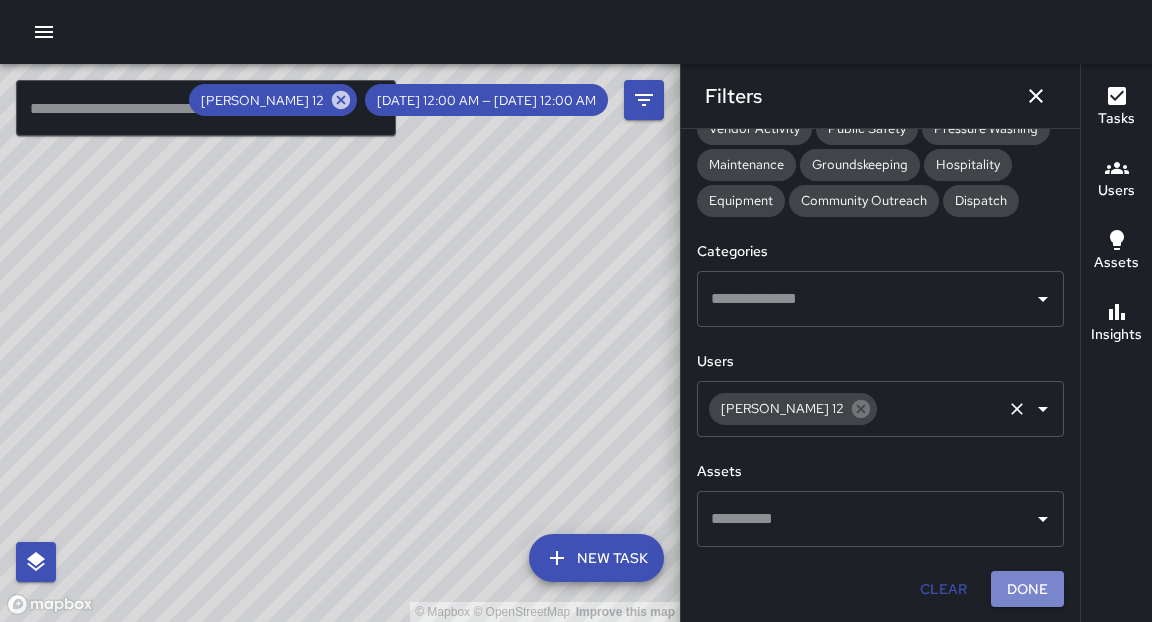 click on "Done" at bounding box center [1027, 589] 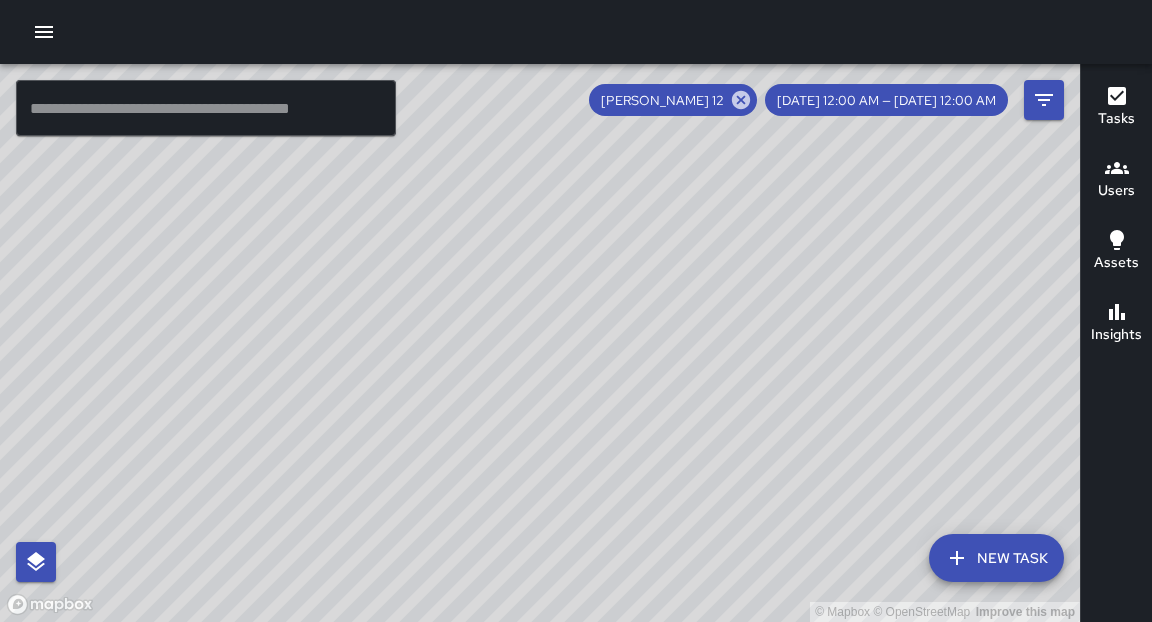 drag, startPoint x: 822, startPoint y: 415, endPoint x: 560, endPoint y: 380, distance: 264.32745 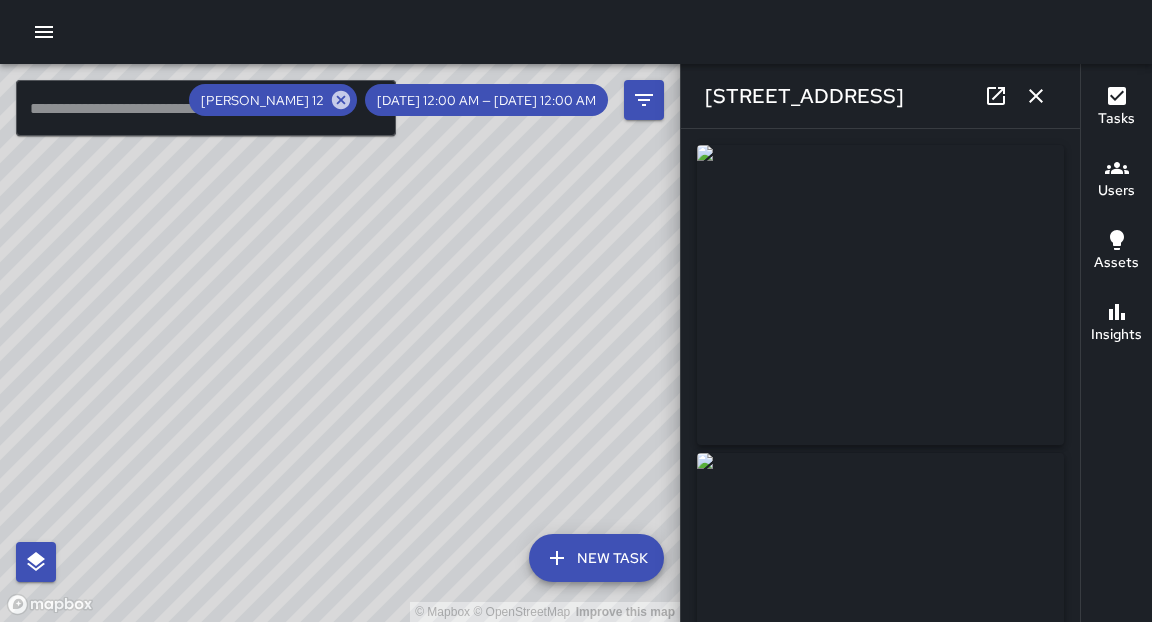 click on "© Mapbox   © OpenStreetMap   Improve this map" at bounding box center [340, 343] 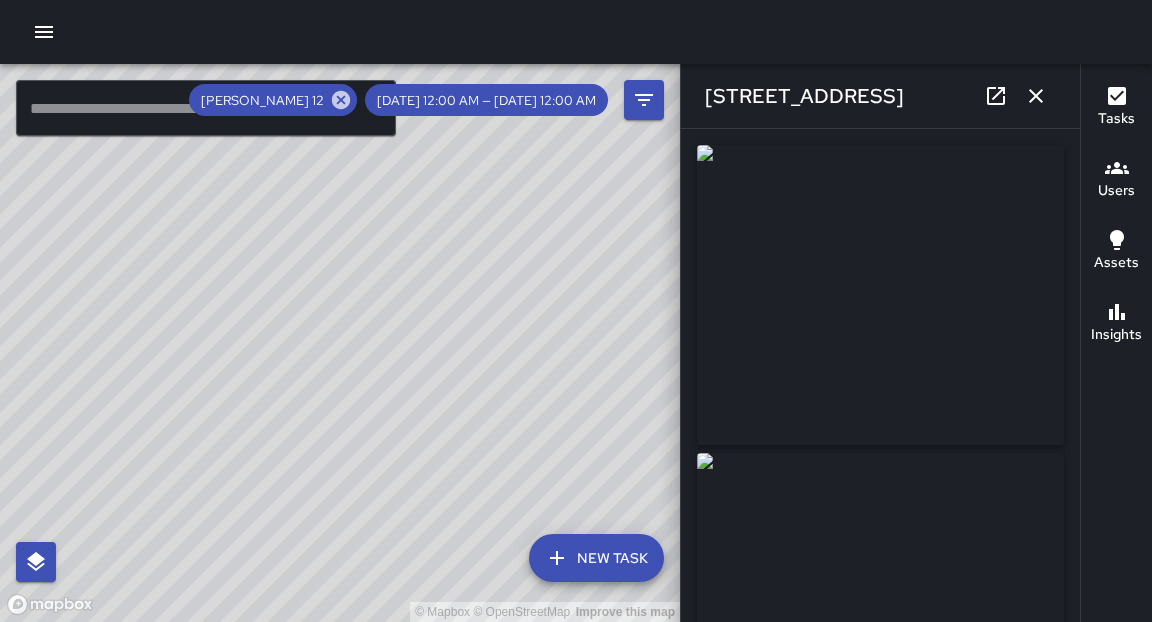drag, startPoint x: 595, startPoint y: 432, endPoint x: 1039, endPoint y: 95, distance: 557.4092 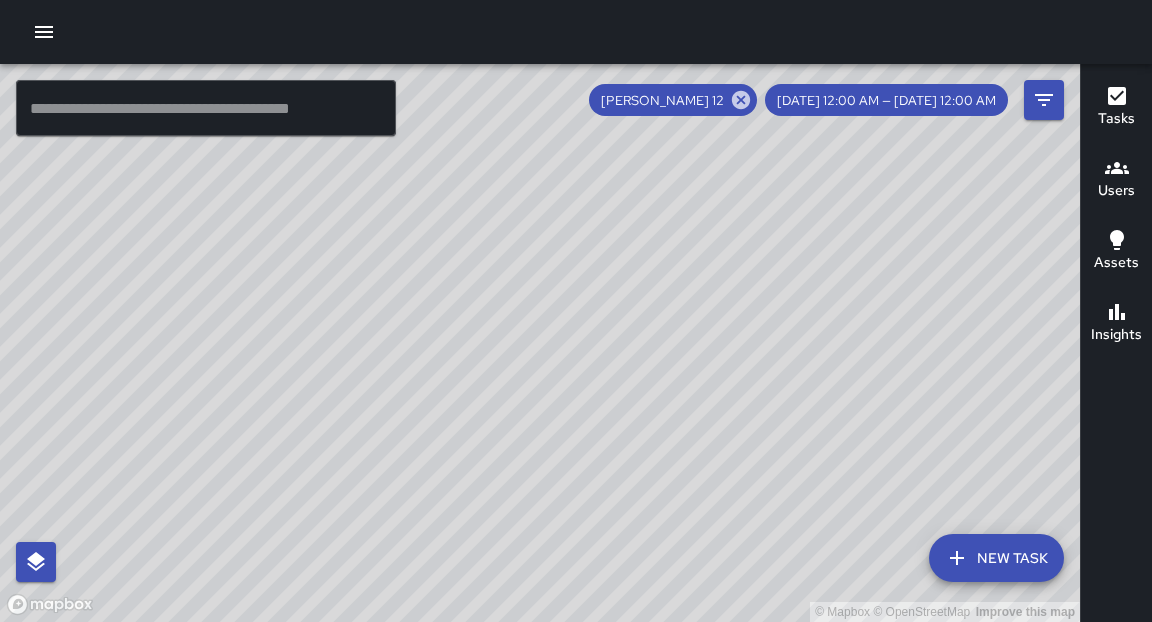 click on "© Mapbox   © OpenStreetMap   Improve this map" at bounding box center [540, 343] 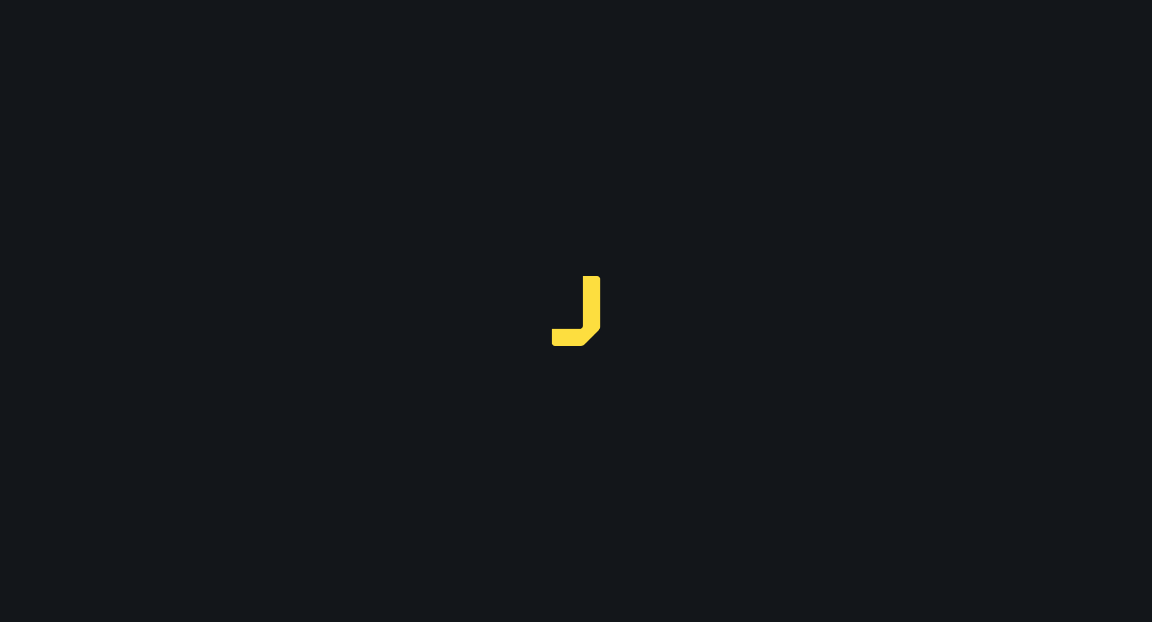 scroll, scrollTop: 0, scrollLeft: 0, axis: both 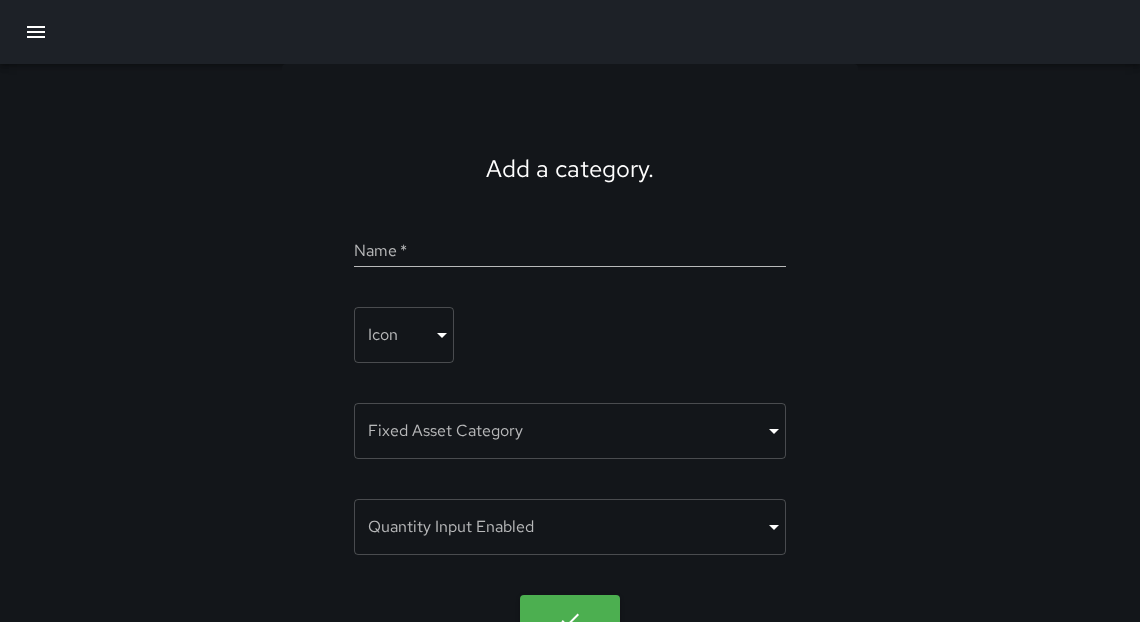 drag, startPoint x: 0, startPoint y: 0, endPoint x: 41, endPoint y: 32, distance: 52.009613 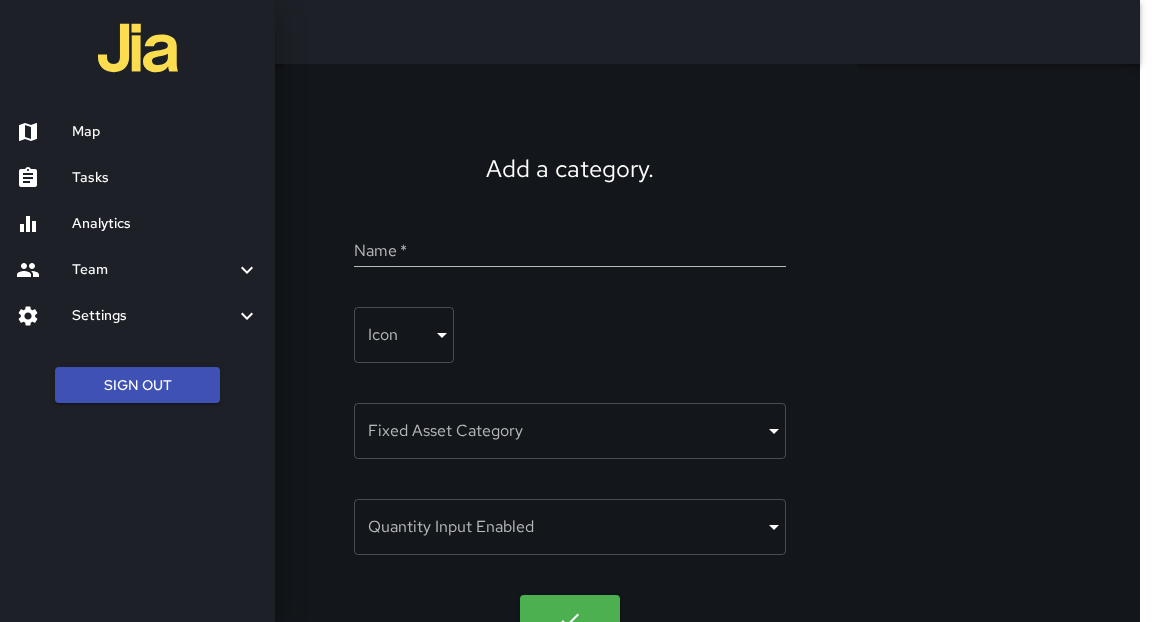 click on "Map" at bounding box center [165, 132] 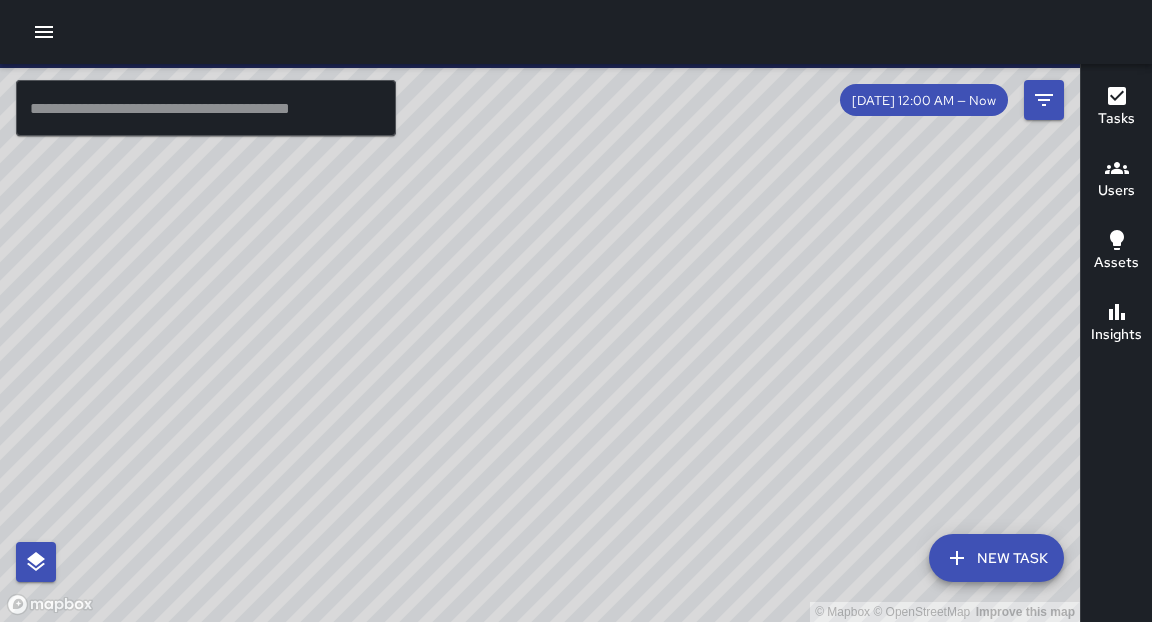 click 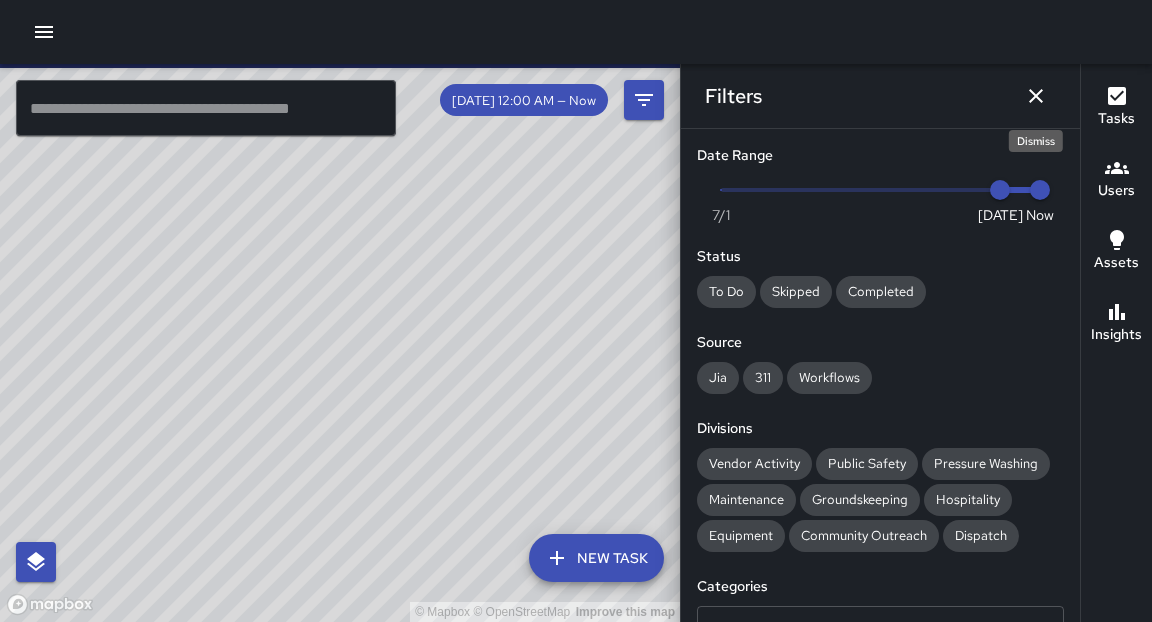 click on "7/8" at bounding box center (1000, 190) 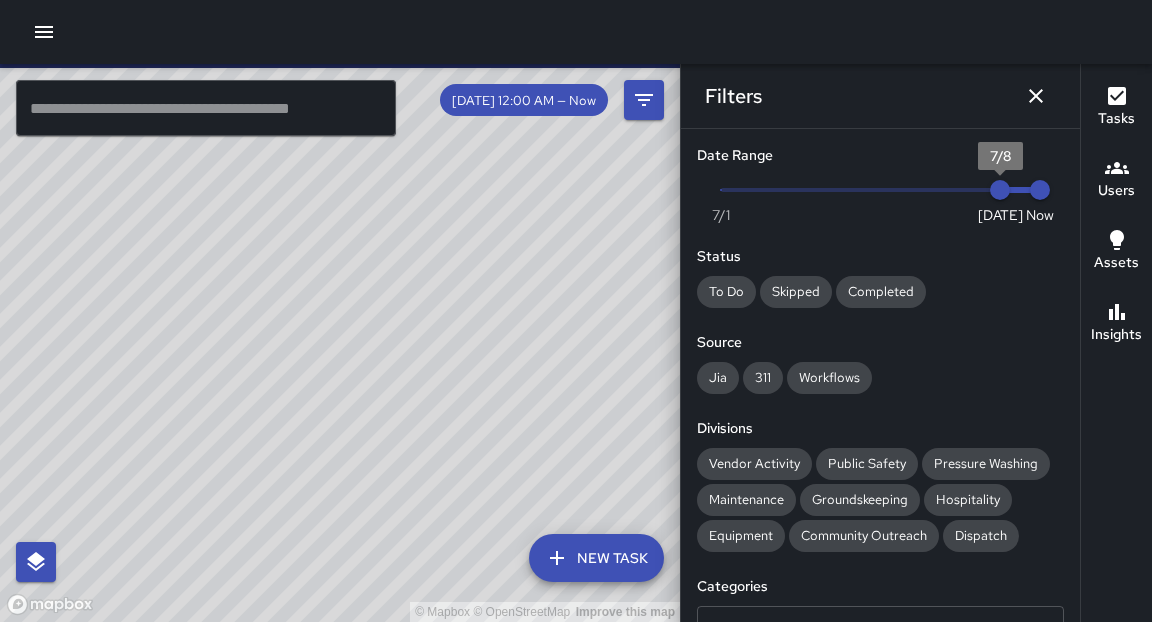 type on "*" 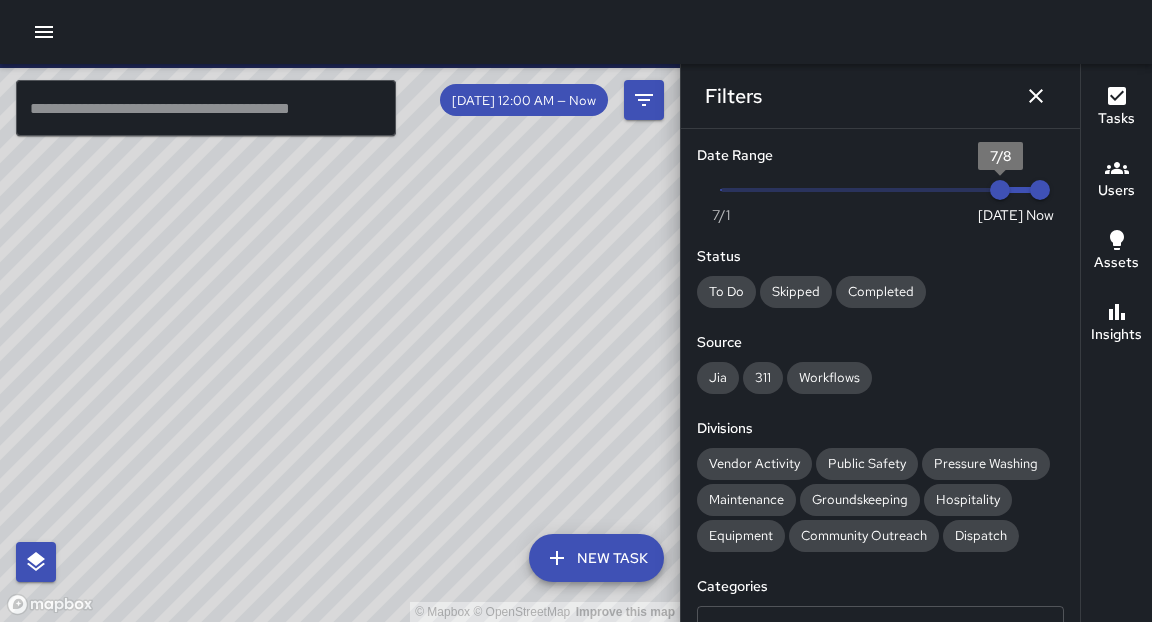 click on "Now Today 7/1 7/8 4:35 pm" at bounding box center (880, 190) 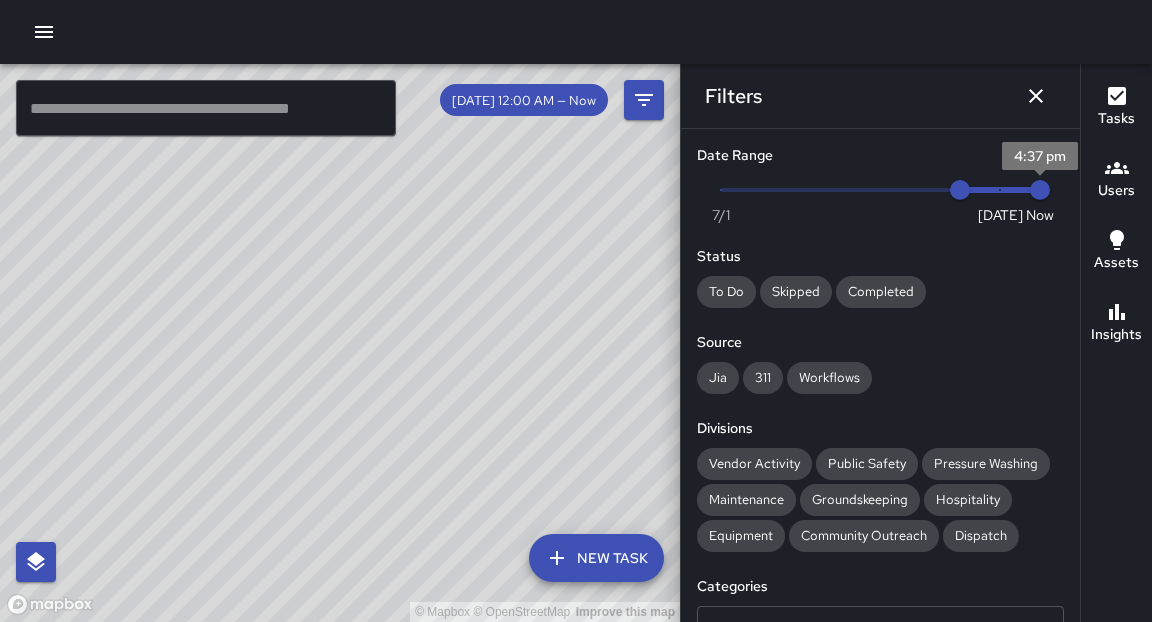 type on "*" 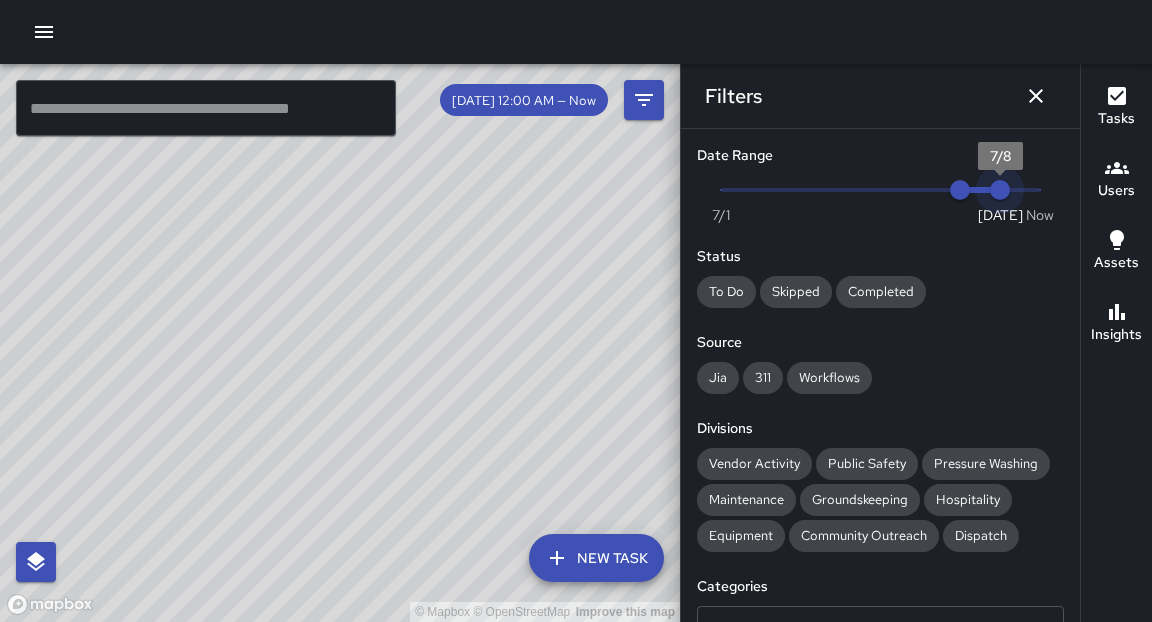 drag, startPoint x: 1022, startPoint y: 195, endPoint x: 955, endPoint y: 189, distance: 67.26812 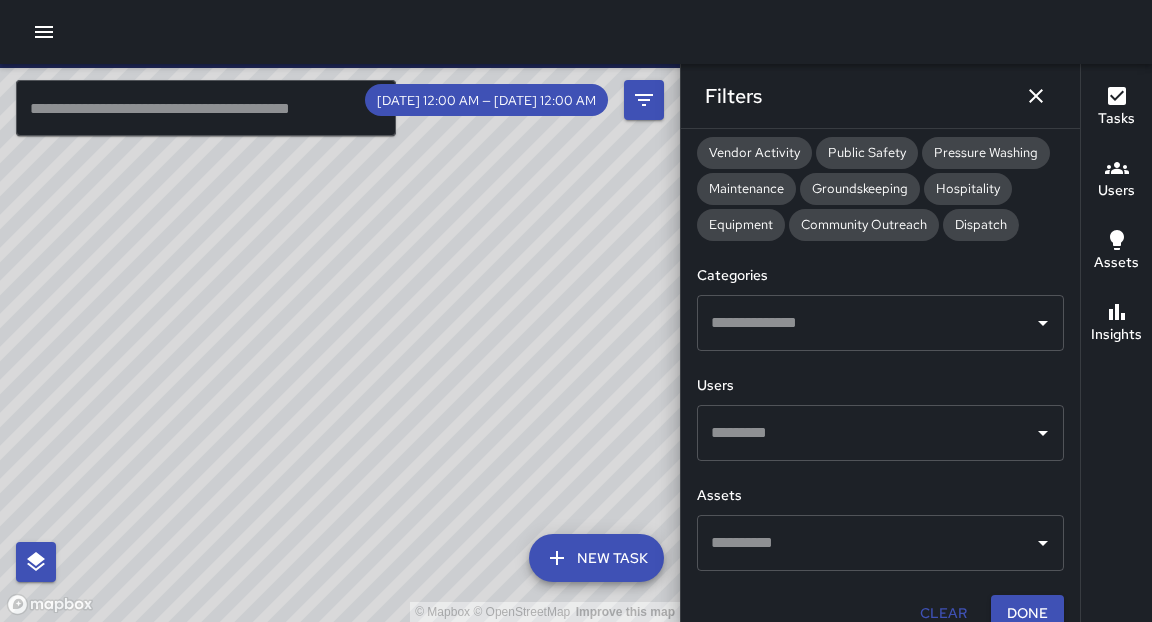 scroll, scrollTop: 335, scrollLeft: 0, axis: vertical 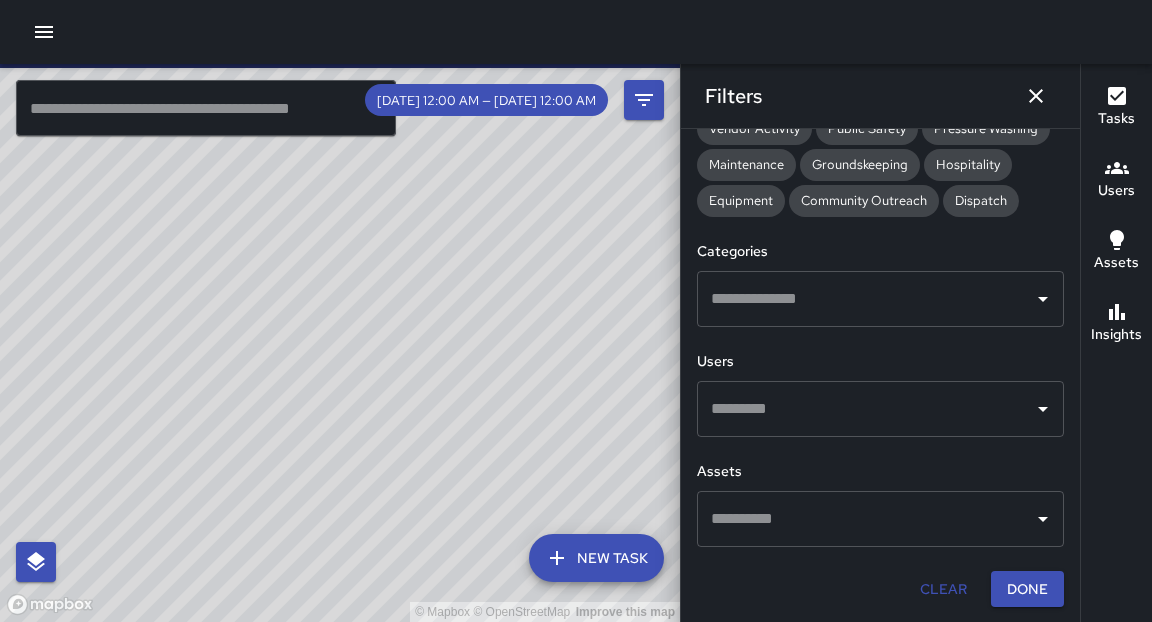 drag, startPoint x: 955, startPoint y: 189, endPoint x: 756, endPoint y: 405, distance: 293.69543 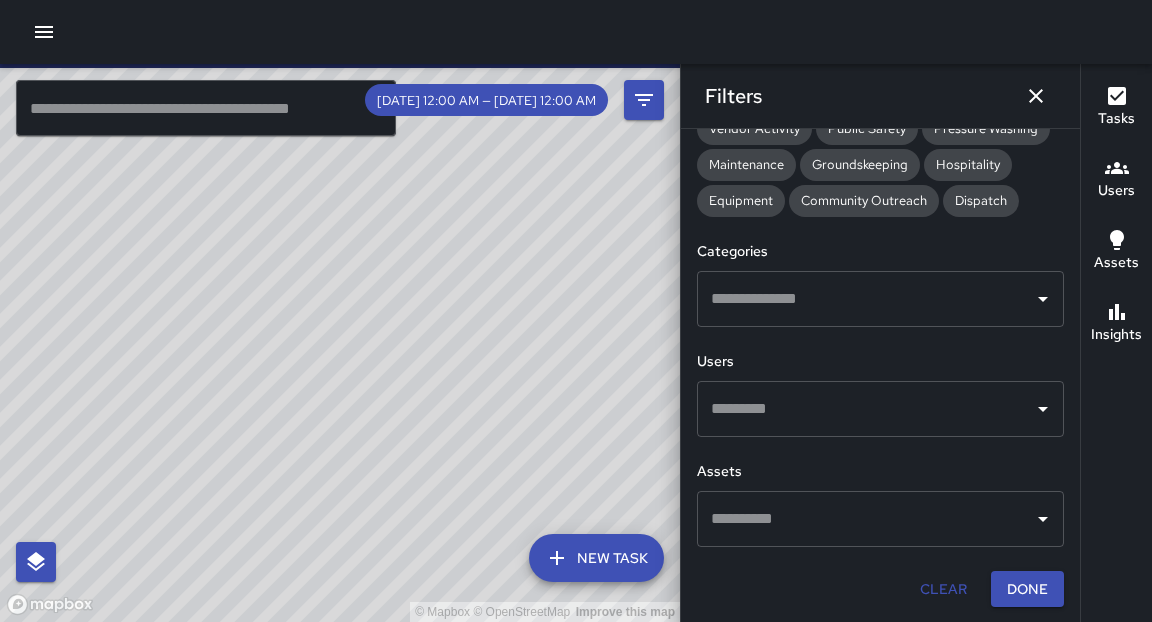 click at bounding box center [865, 409] 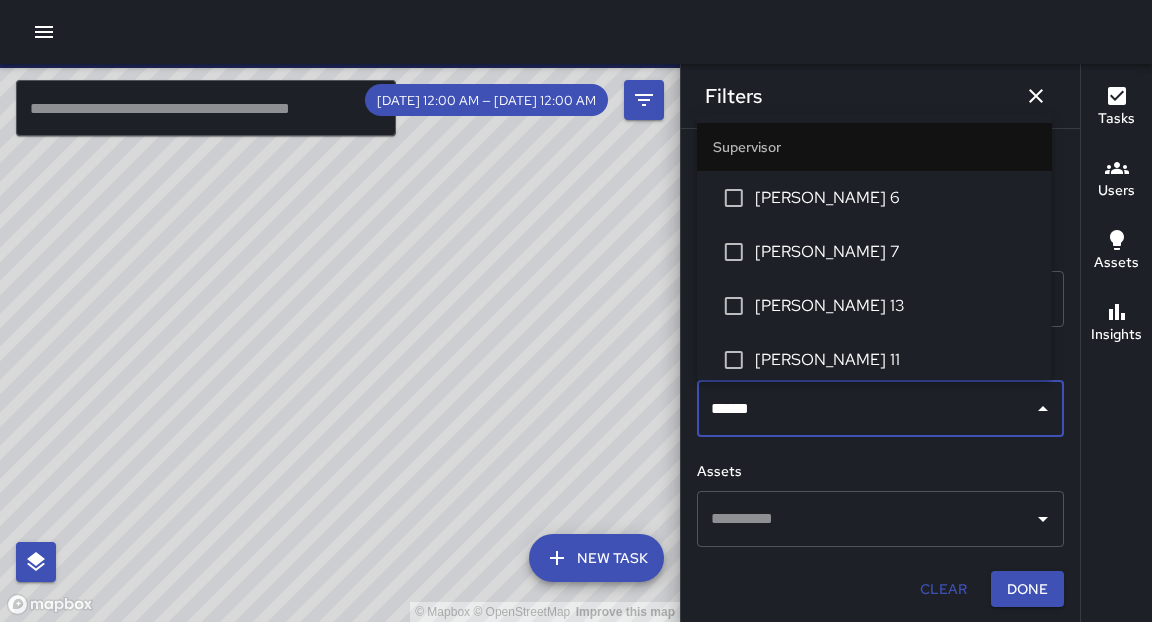 type on "*******" 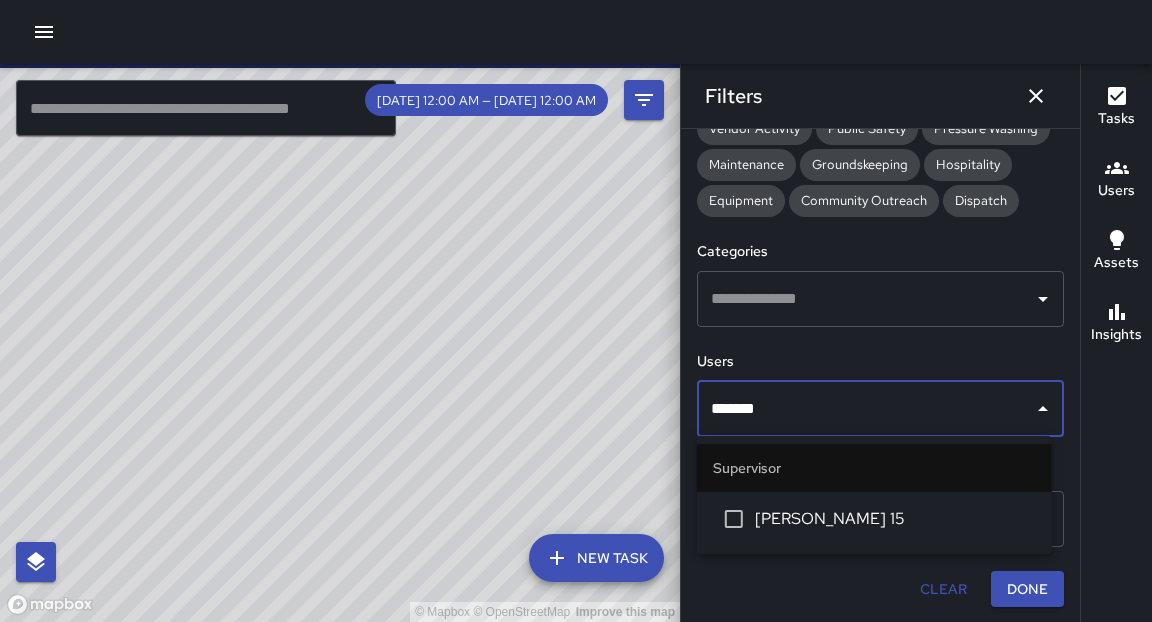 type 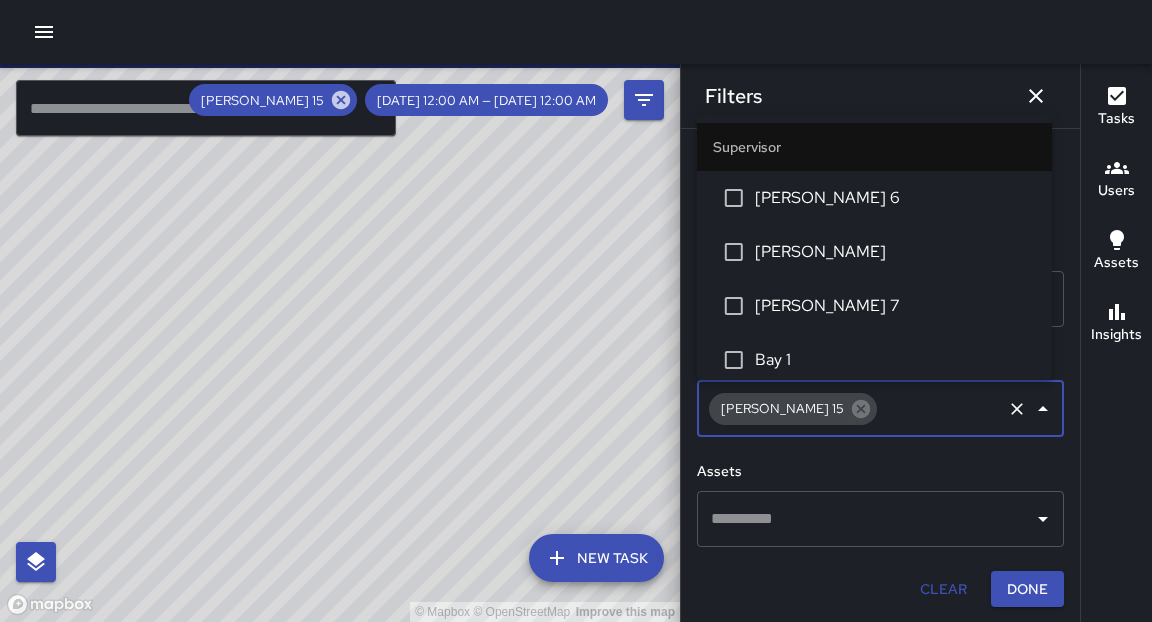 scroll, scrollTop: 2977, scrollLeft: 0, axis: vertical 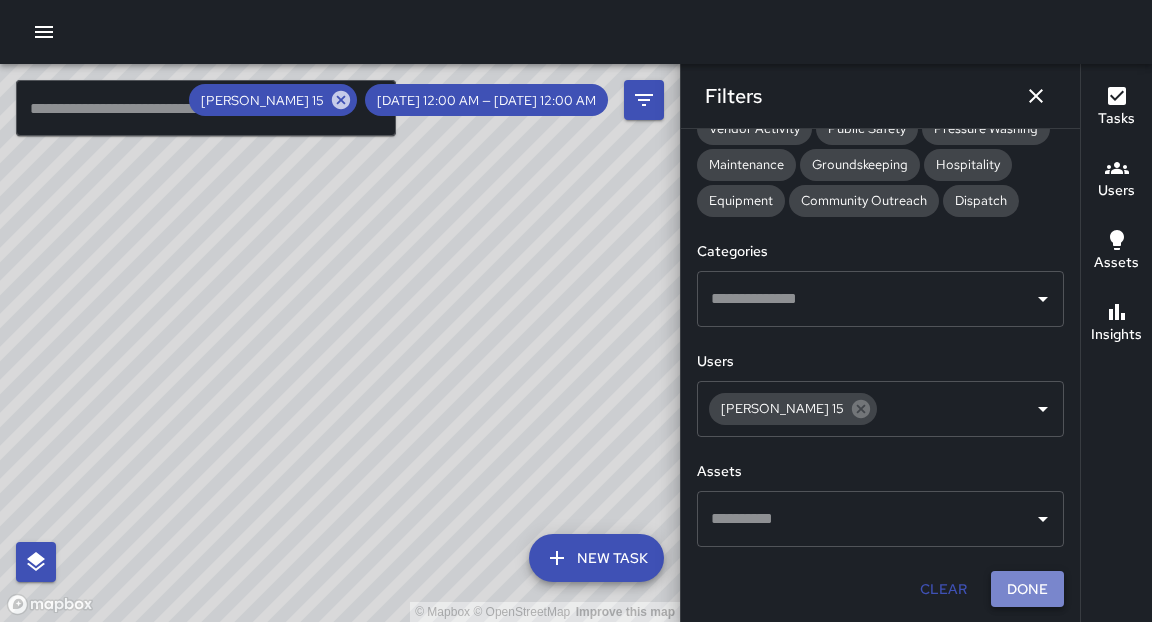 drag, startPoint x: 756, startPoint y: 405, endPoint x: 1037, endPoint y: 589, distance: 335.88242 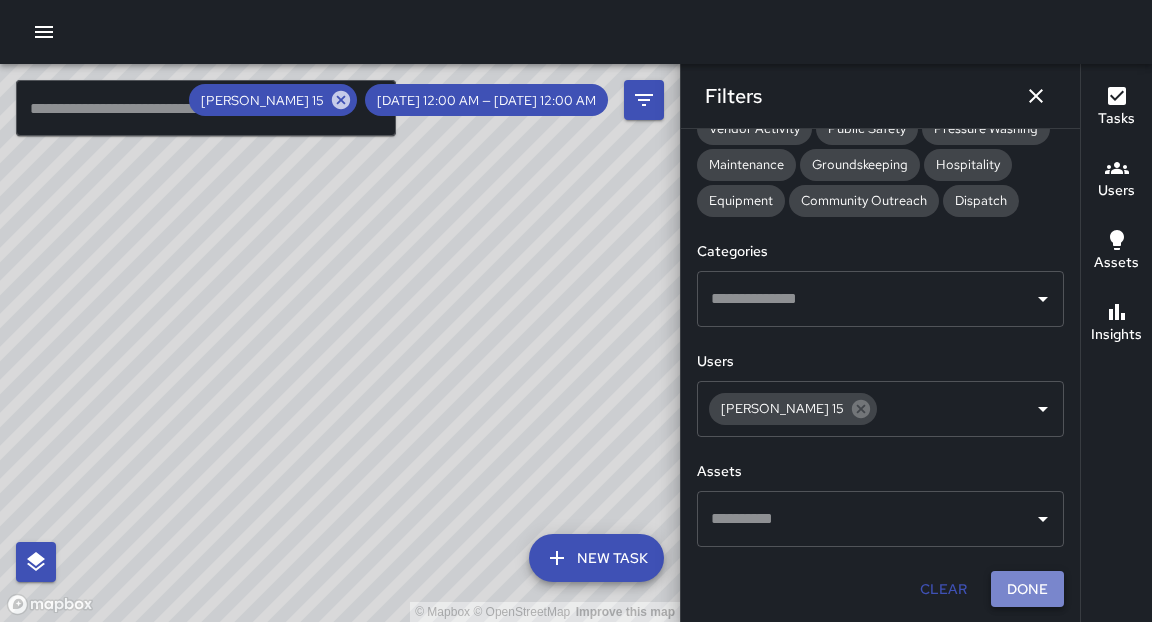 click on "Done" at bounding box center [1027, 589] 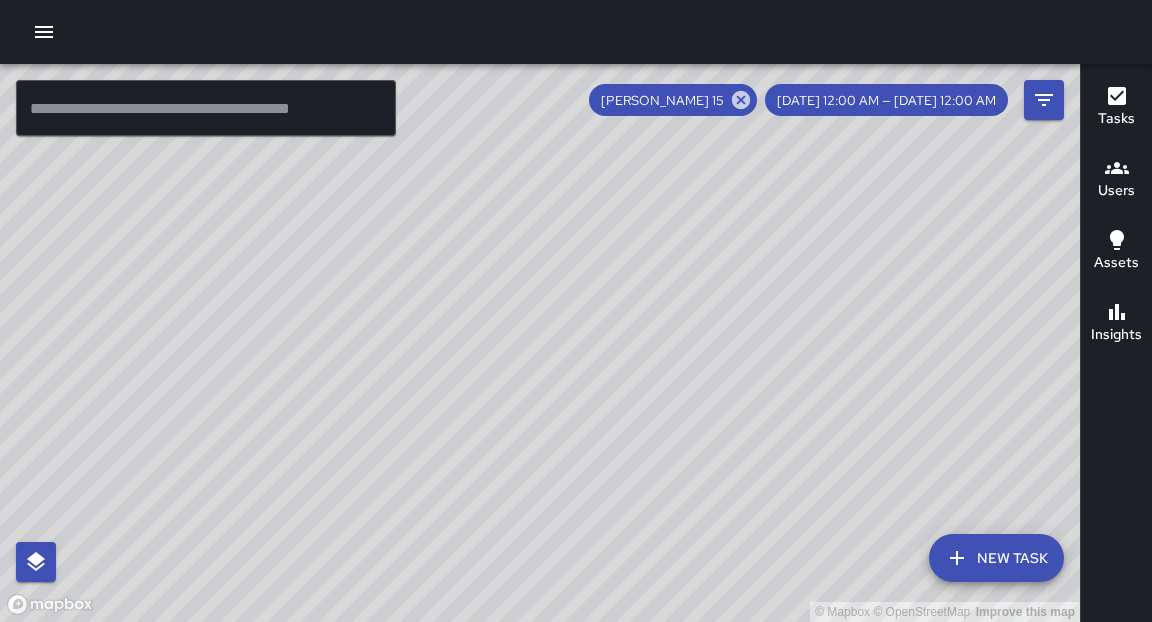 drag, startPoint x: 1037, startPoint y: 589, endPoint x: 597, endPoint y: 382, distance: 486.26022 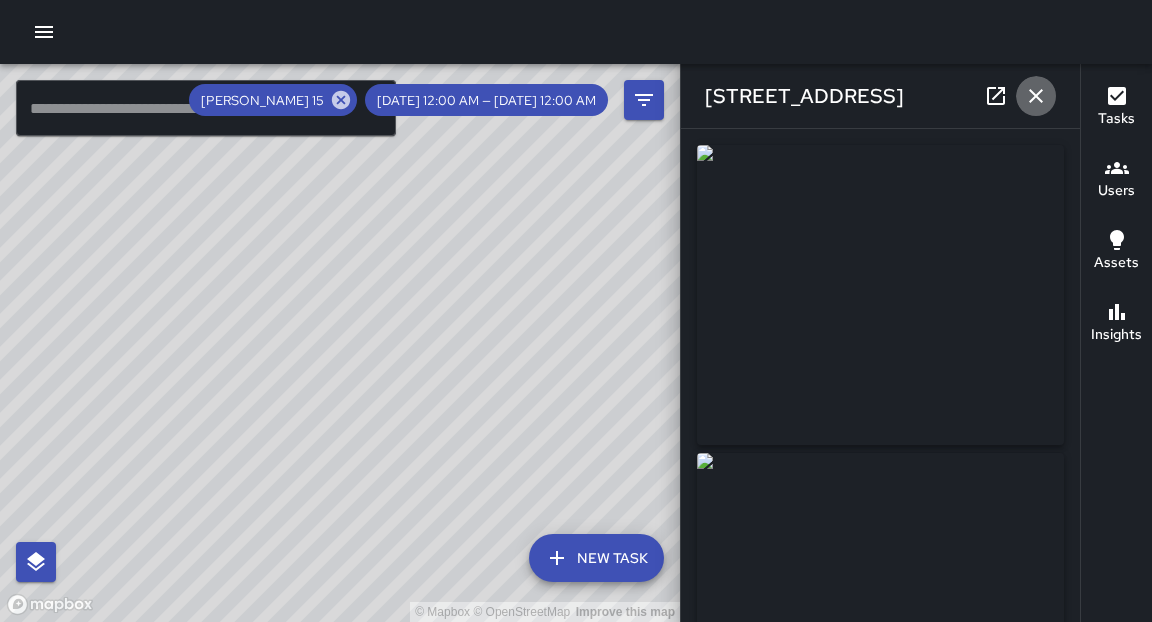 drag, startPoint x: 598, startPoint y: 388, endPoint x: 1037, endPoint y: 101, distance: 524.49023 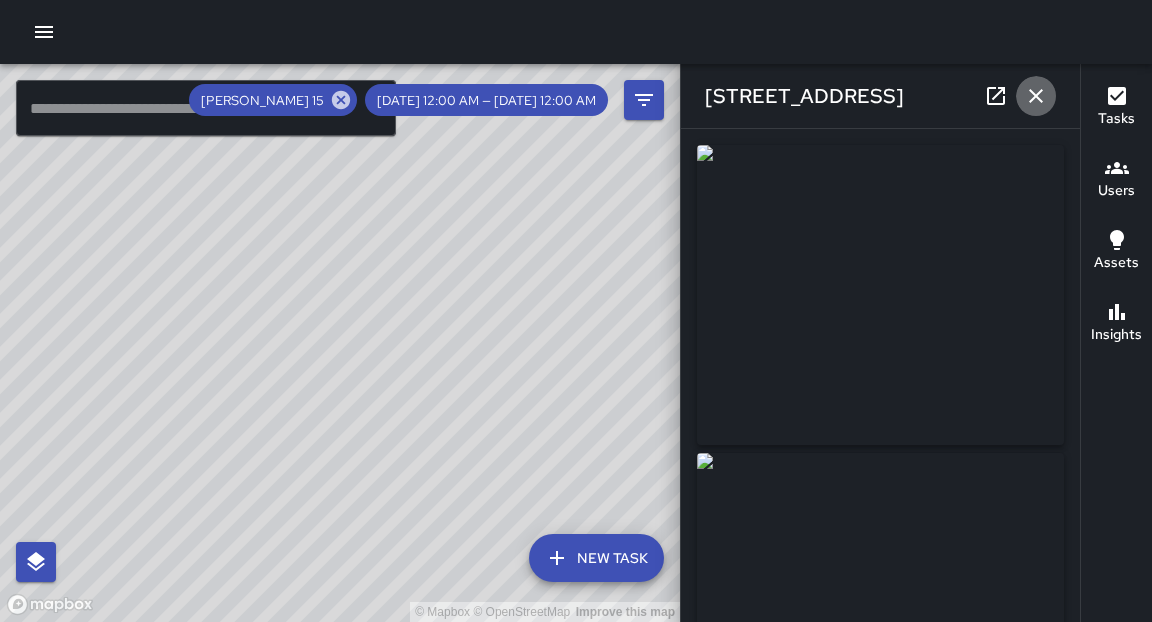 click 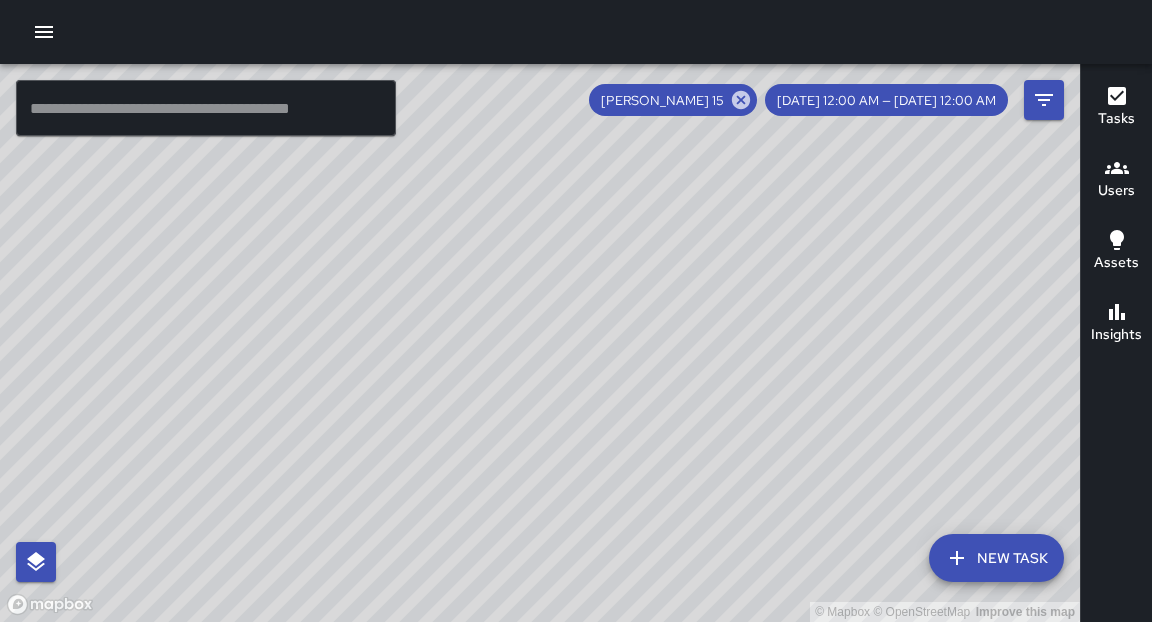 drag, startPoint x: 1037, startPoint y: 101, endPoint x: 721, endPoint y: 141, distance: 318.52158 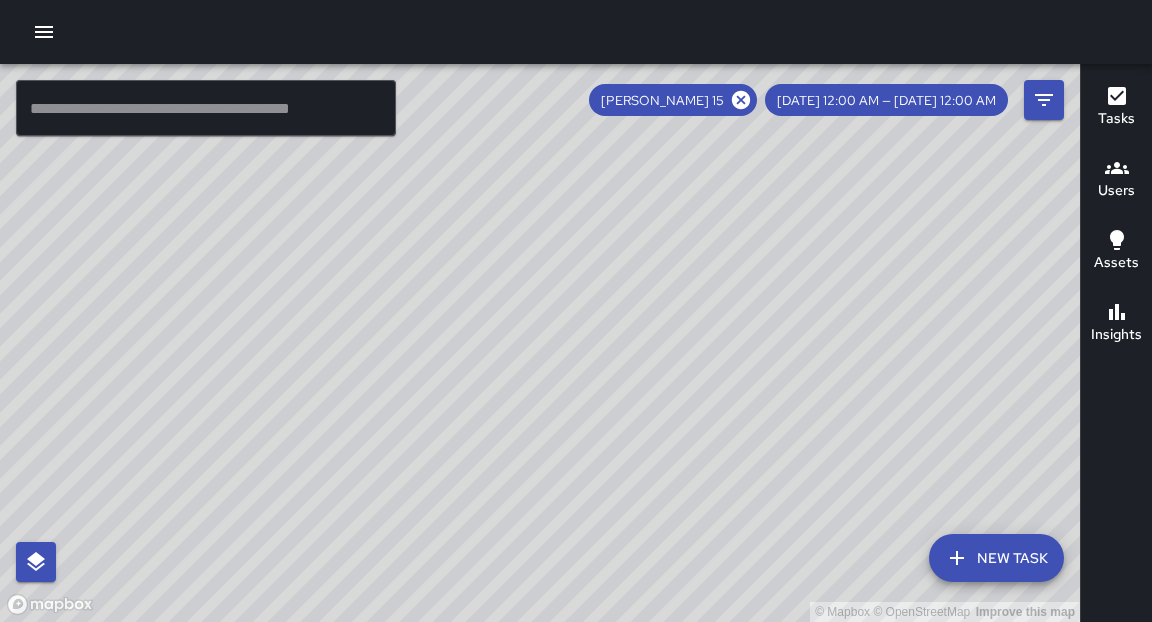 click 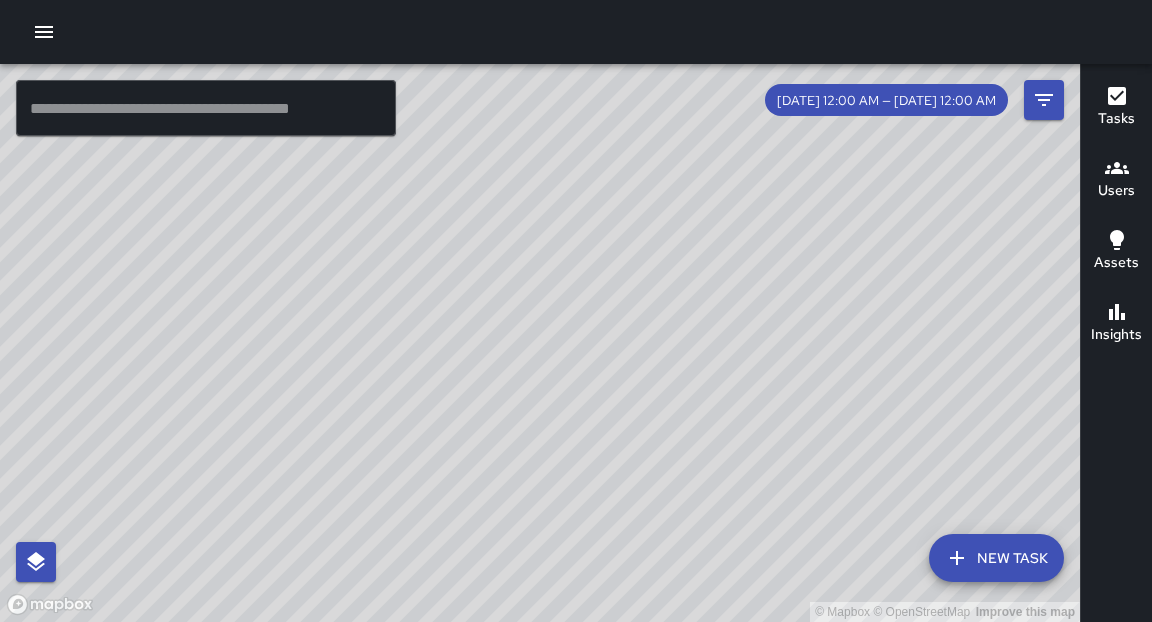 click 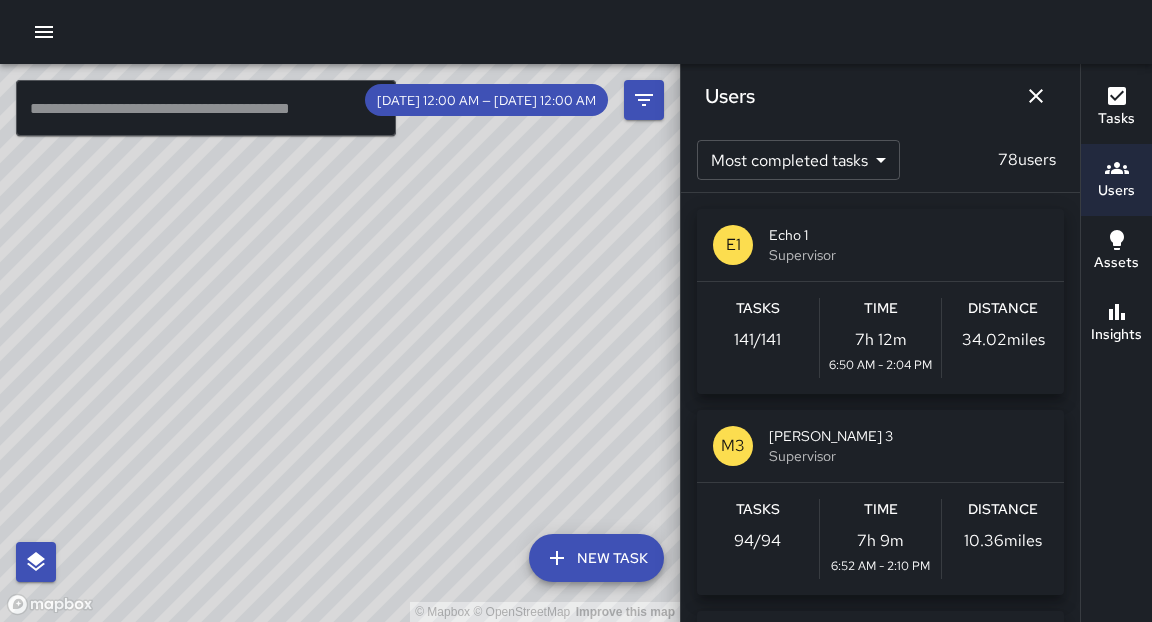 drag, startPoint x: 1116, startPoint y: 178, endPoint x: 192, endPoint y: 118, distance: 925.946 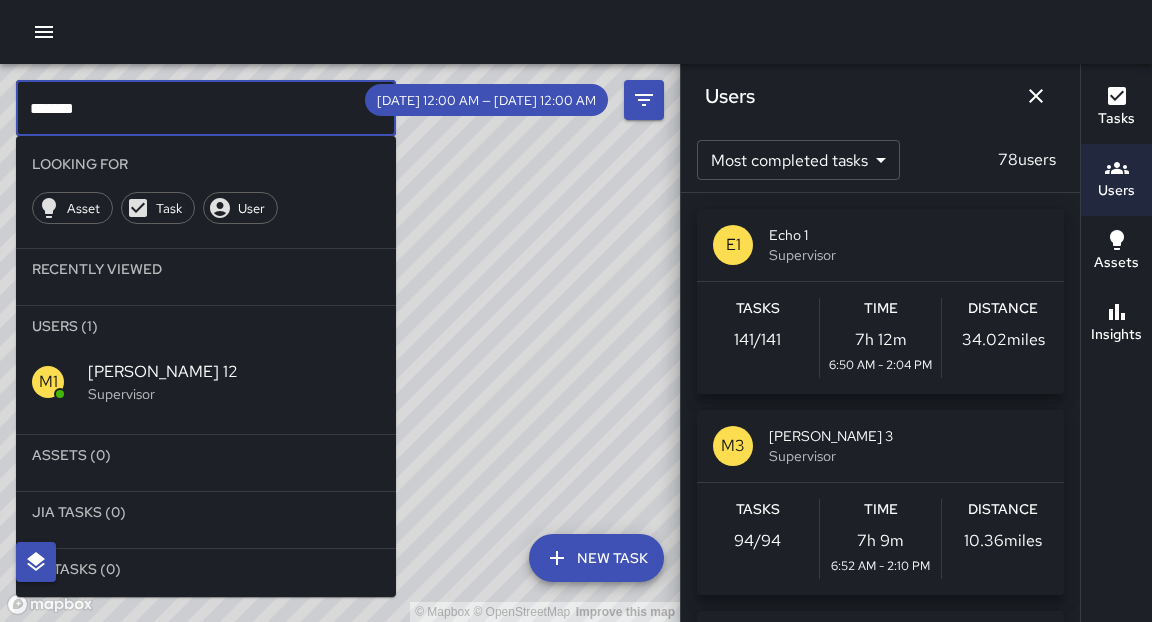 type on "*******" 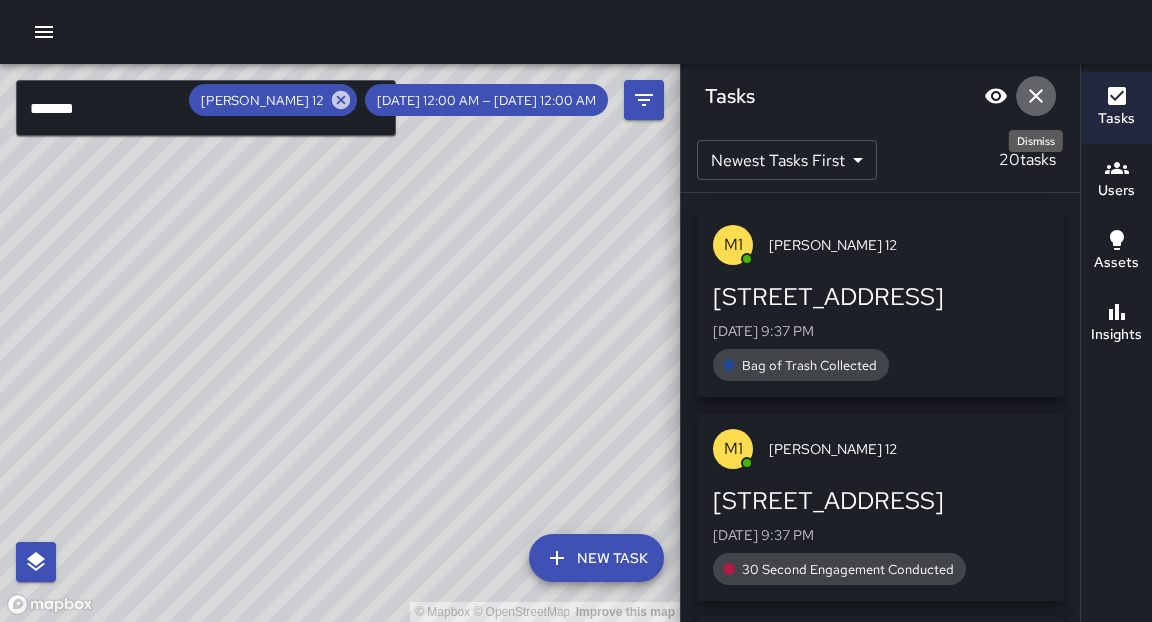 click 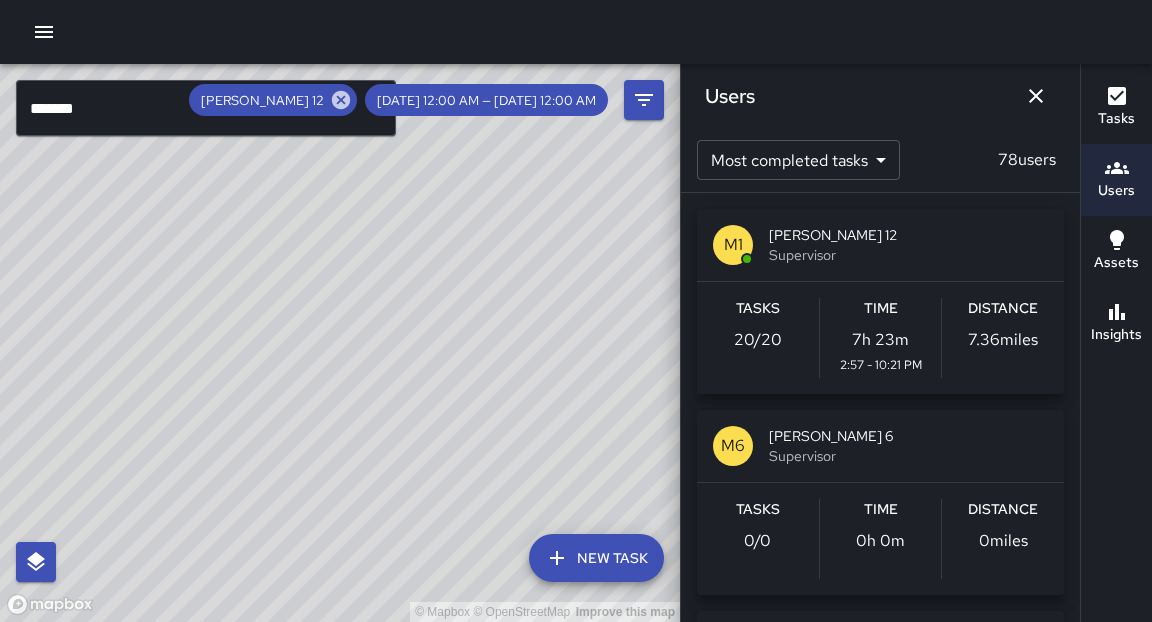 click 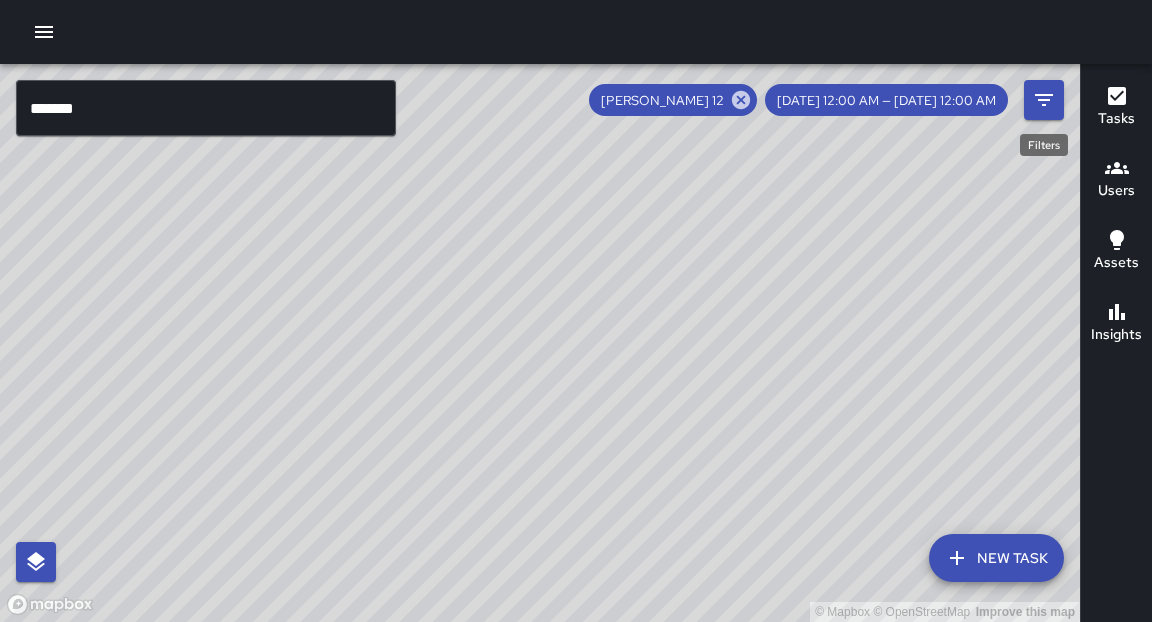 click on "© Mapbox   © OpenStreetMap   Improve this map" at bounding box center (540, 343) 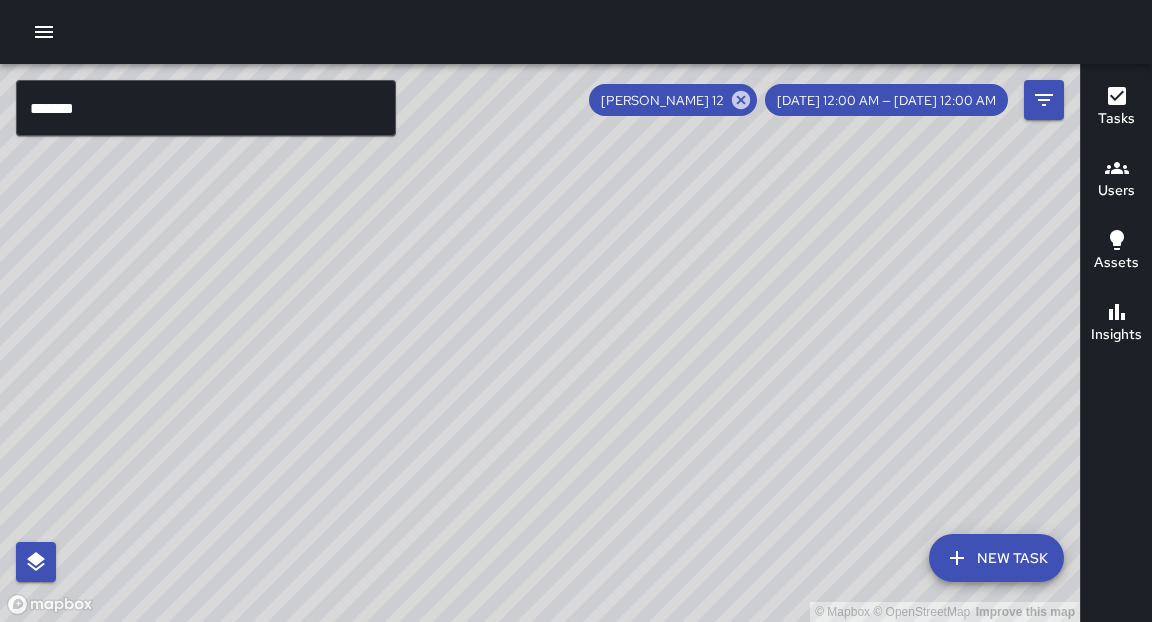 drag, startPoint x: 1035, startPoint y: 93, endPoint x: 710, endPoint y: 240, distance: 356.69876 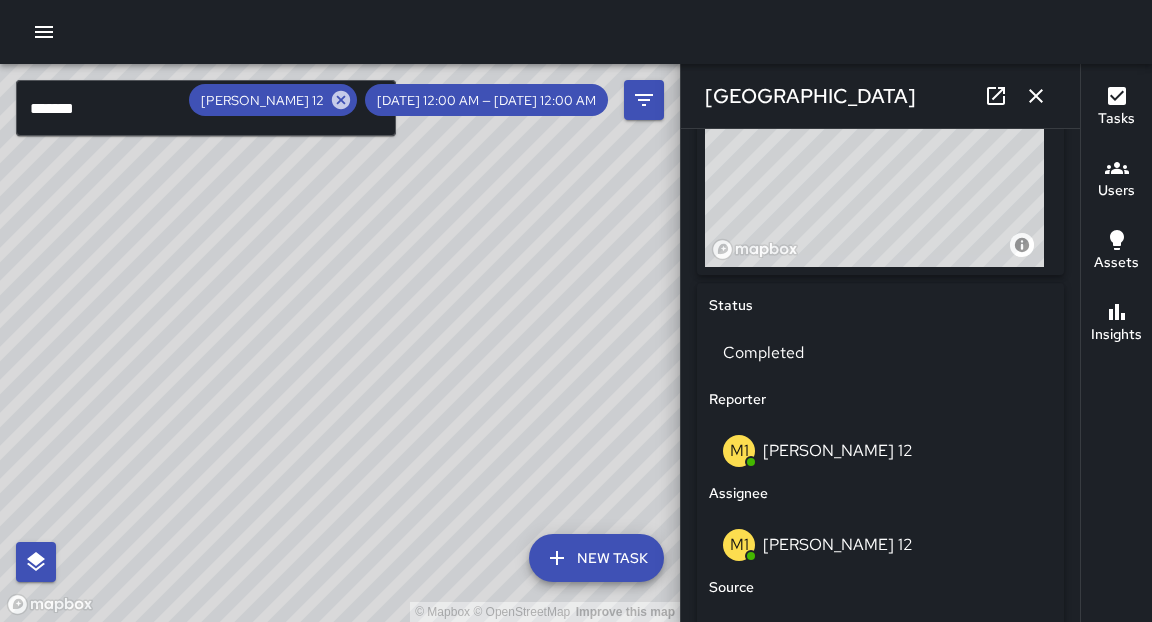 scroll, scrollTop: 705, scrollLeft: 0, axis: vertical 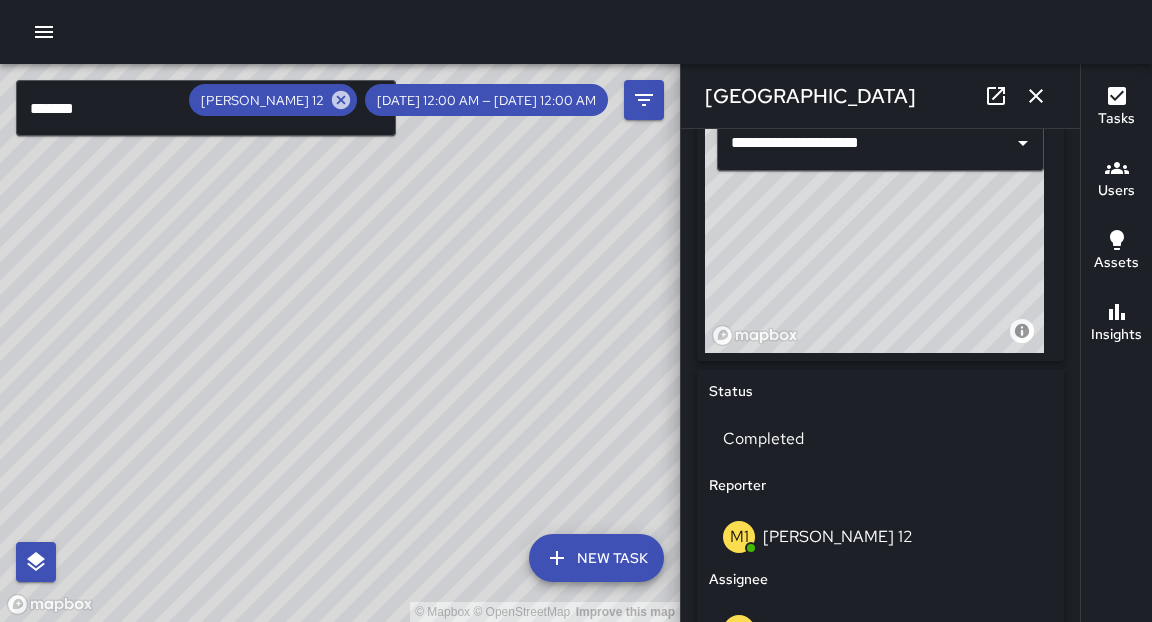 click 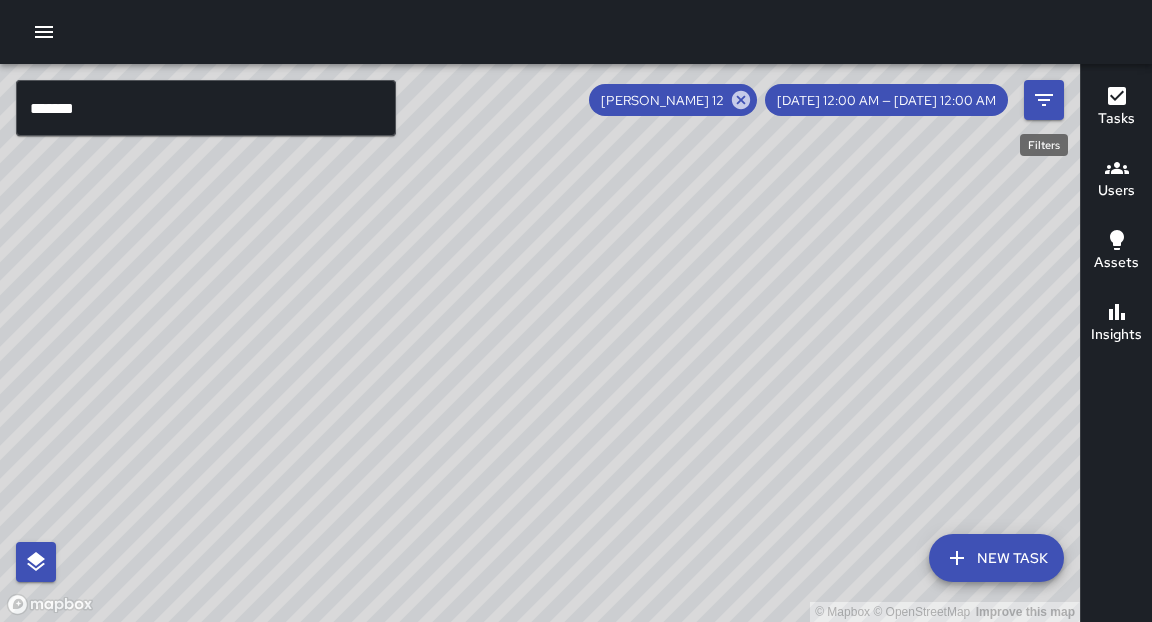 click on "© Mapbox   © OpenStreetMap   Improve this map" at bounding box center [540, 343] 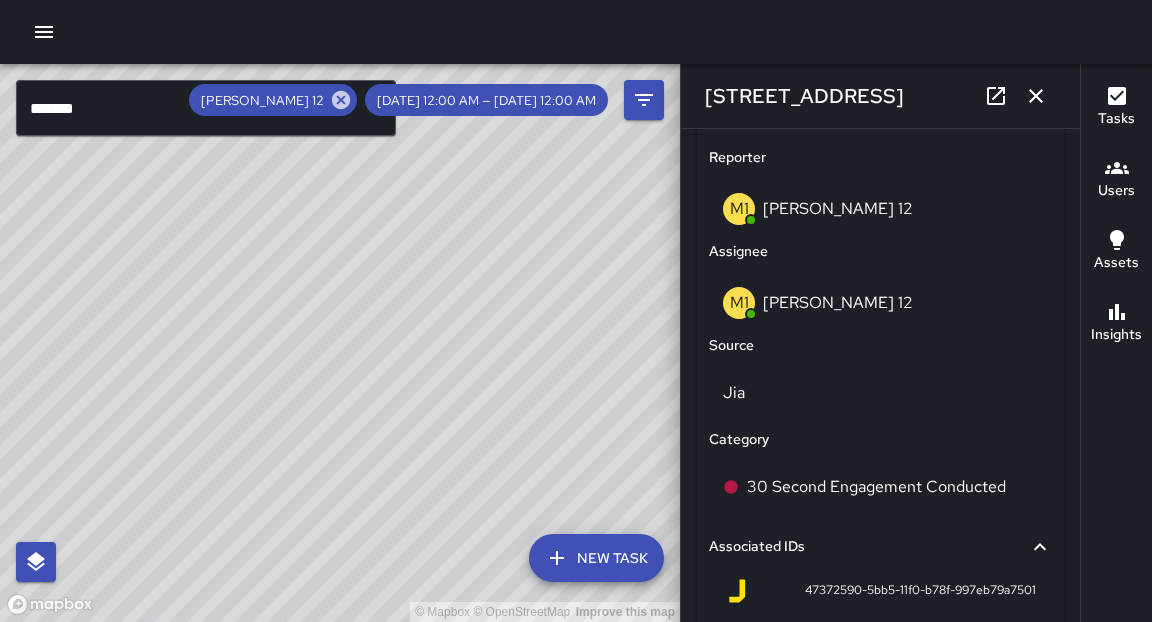scroll, scrollTop: 1022, scrollLeft: 0, axis: vertical 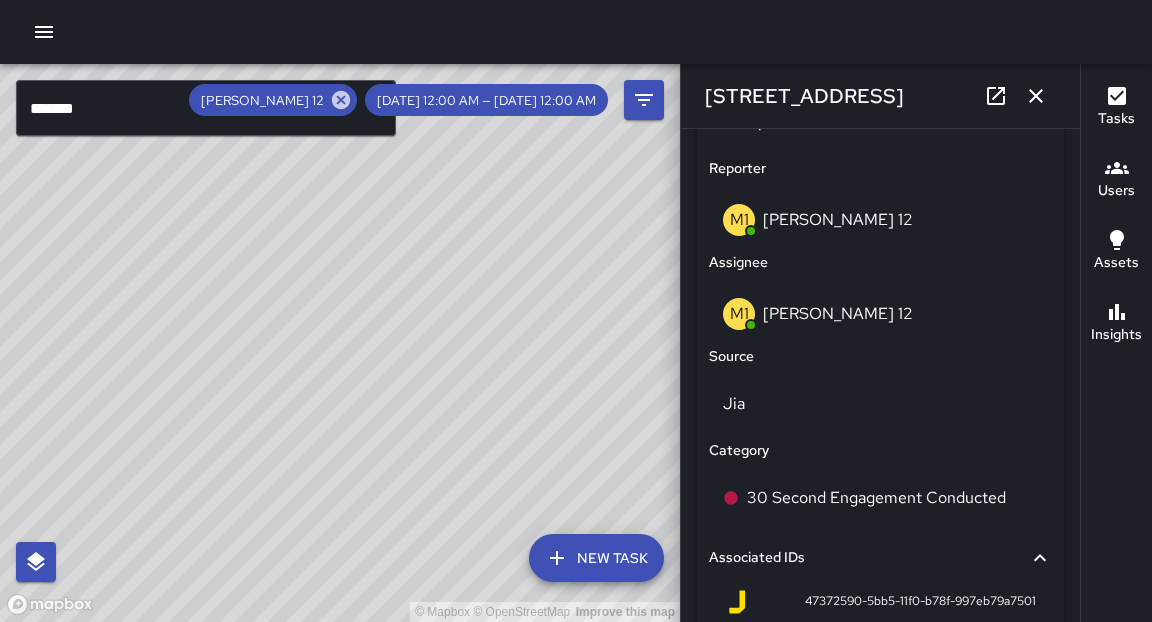 click on "© Mapbox   © OpenStreetMap   Improve this map" at bounding box center [340, 343] 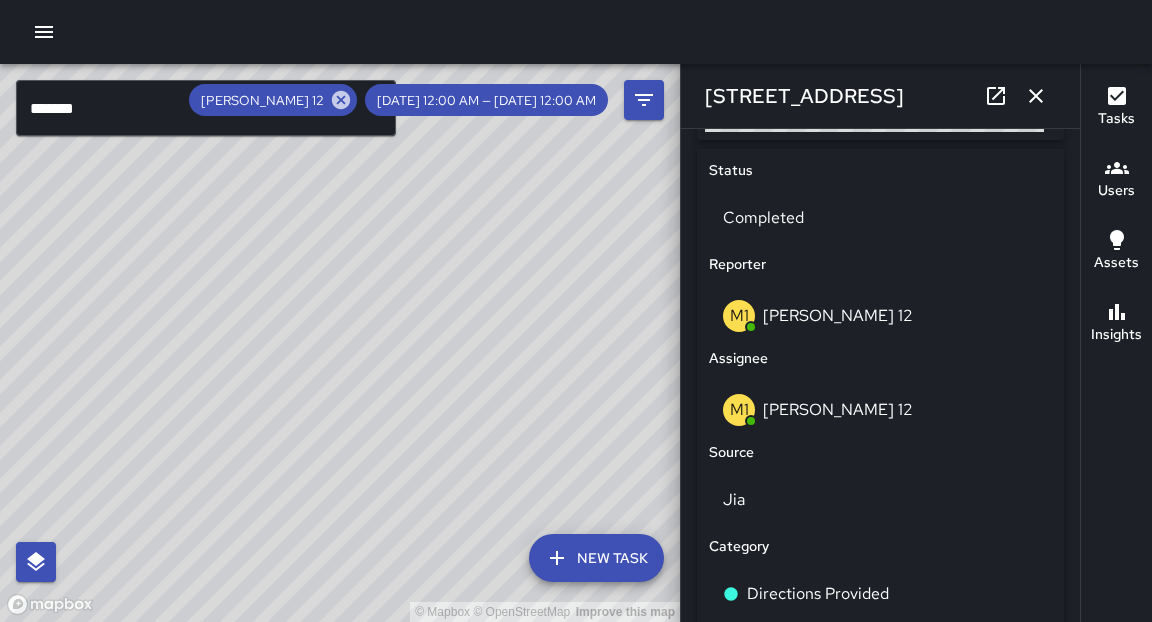 scroll, scrollTop: 1062, scrollLeft: 0, axis: vertical 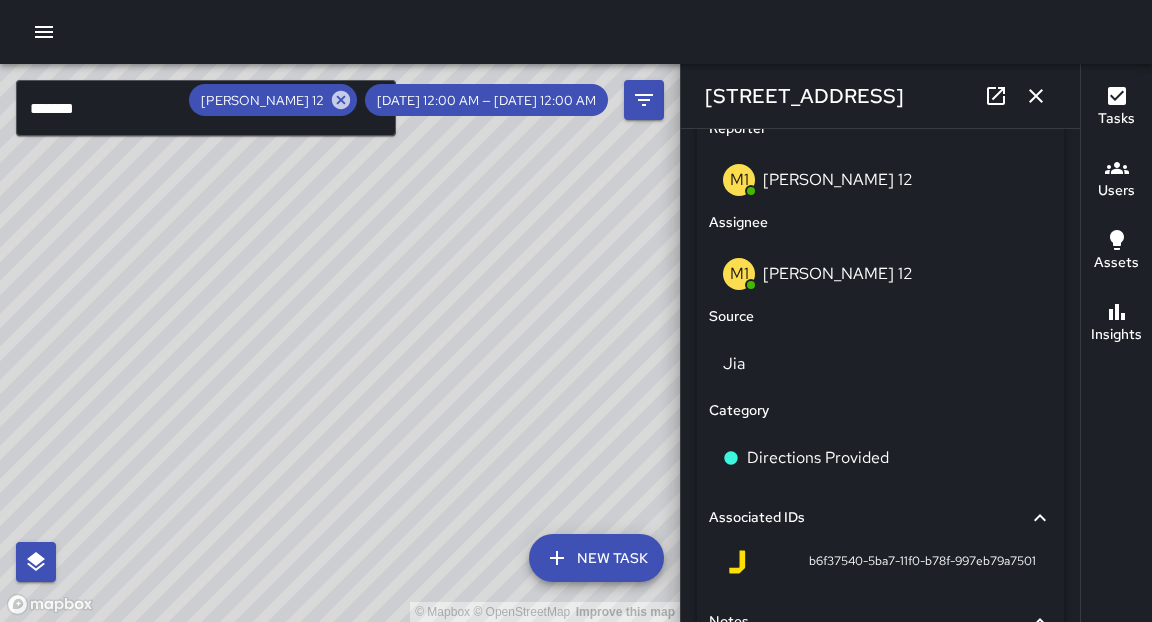 drag, startPoint x: 607, startPoint y: 351, endPoint x: 429, endPoint y: 329, distance: 179.3544 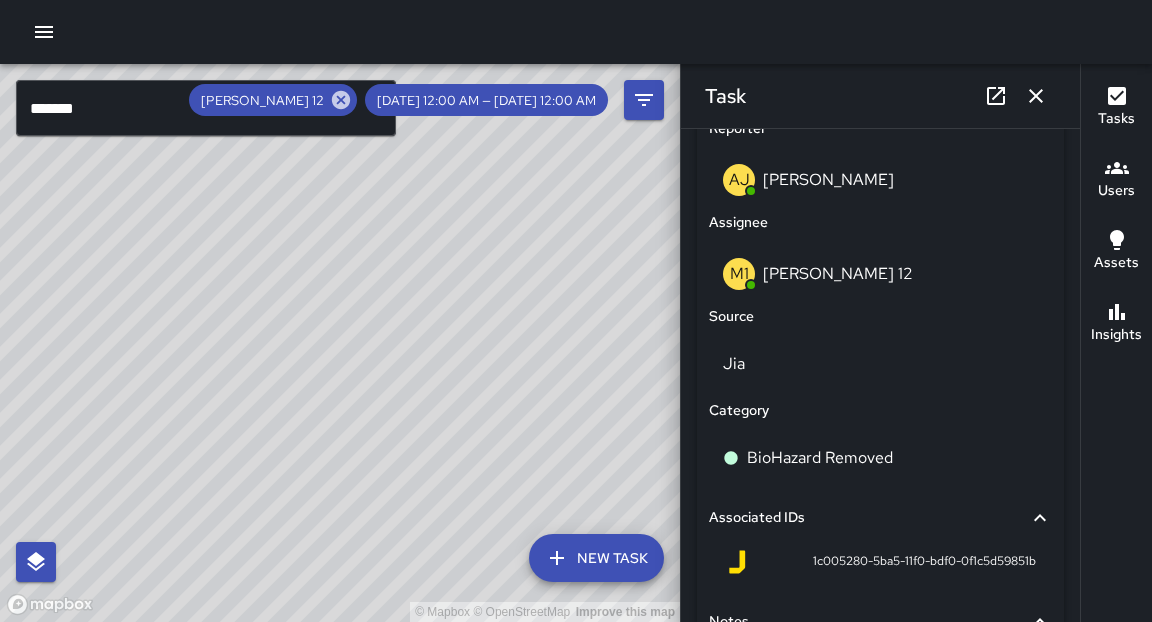 click on "© Mapbox   © OpenStreetMap   Improve this map" at bounding box center (340, 343) 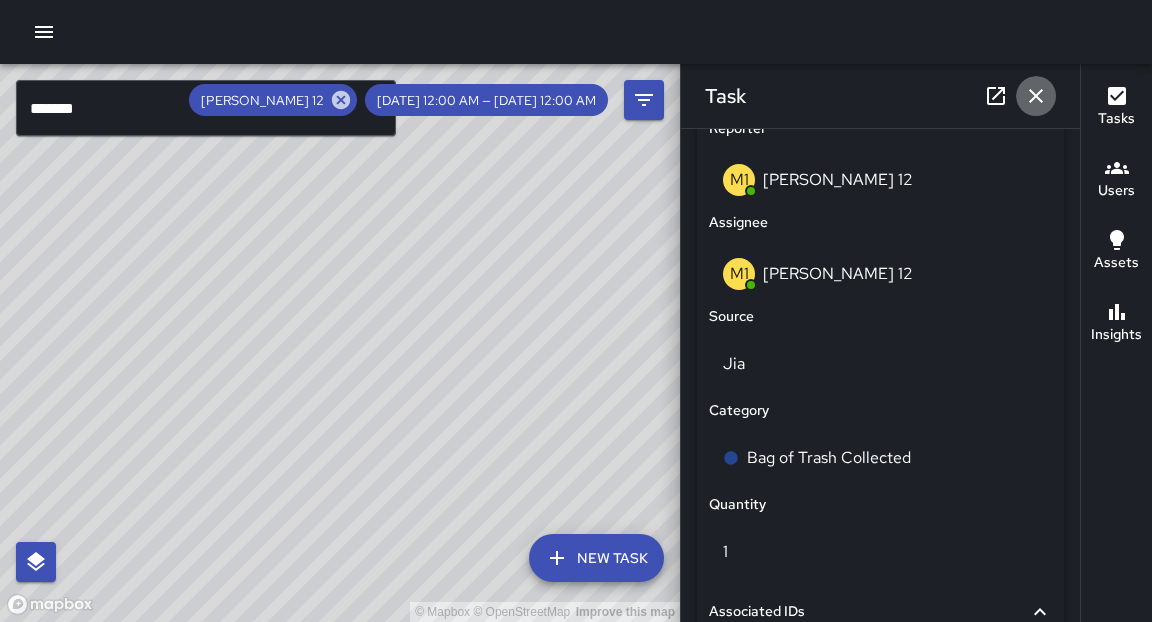 click 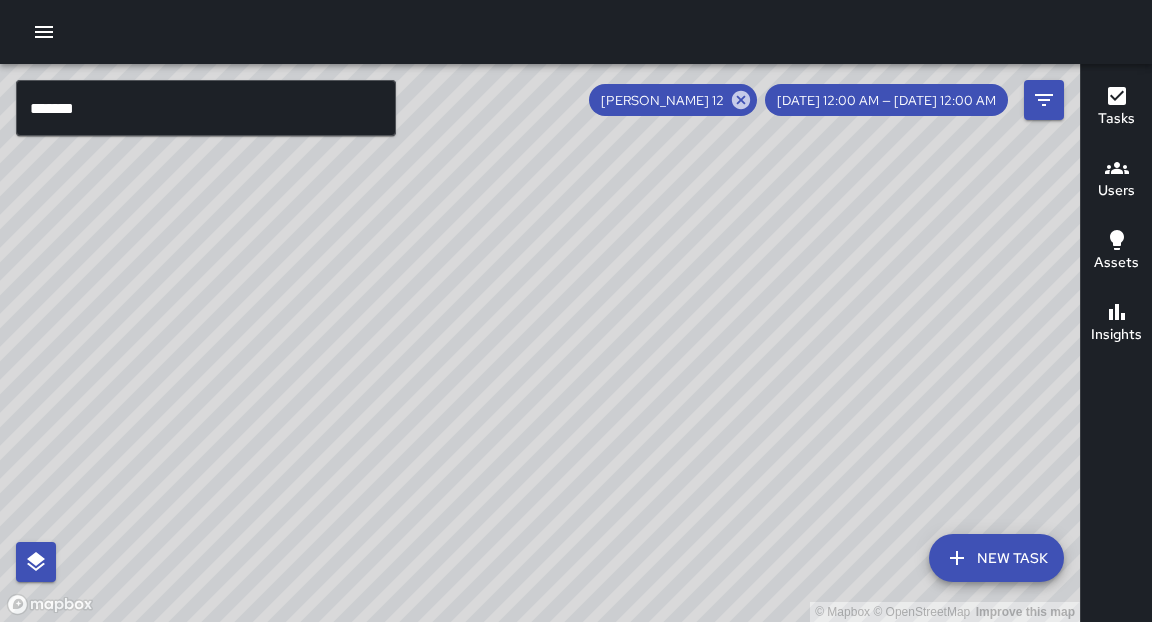 click on "© Mapbox   © OpenStreetMap   Improve this map" at bounding box center [540, 343] 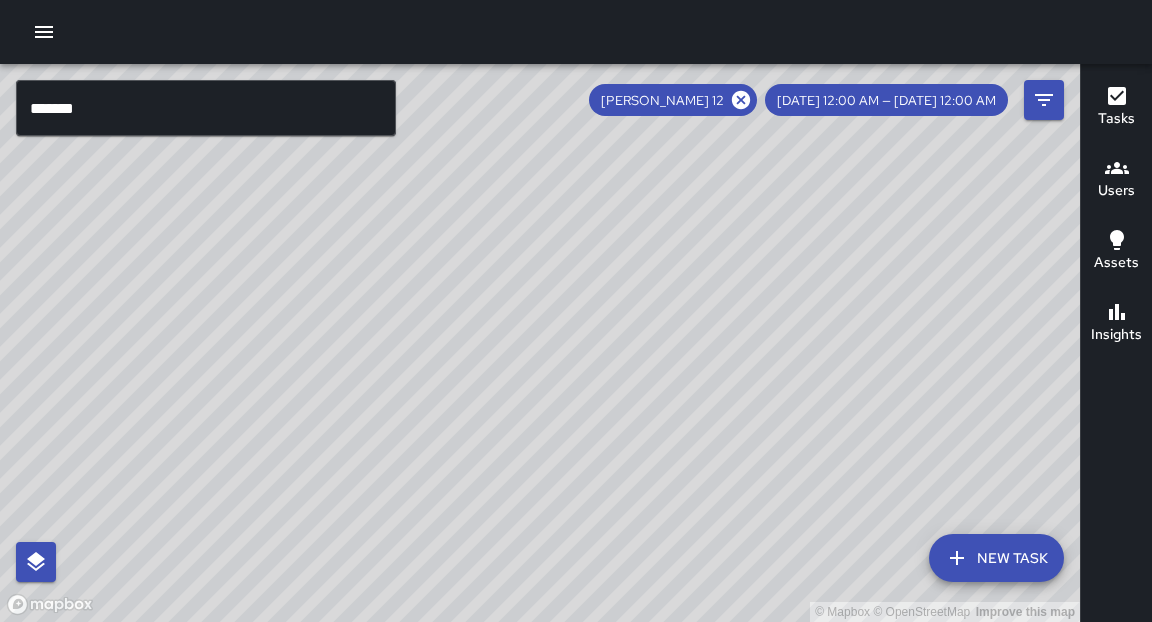 drag, startPoint x: 795, startPoint y: 295, endPoint x: 779, endPoint y: 101, distance: 194.65868 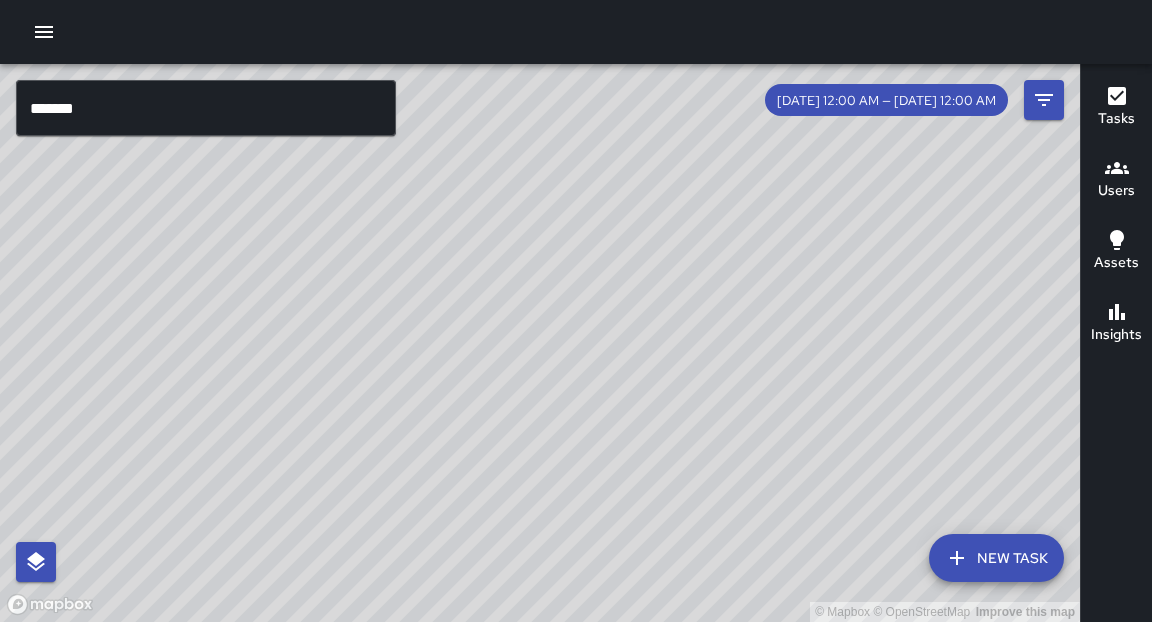 drag, startPoint x: 779, startPoint y: 101, endPoint x: 682, endPoint y: 310, distance: 230.41267 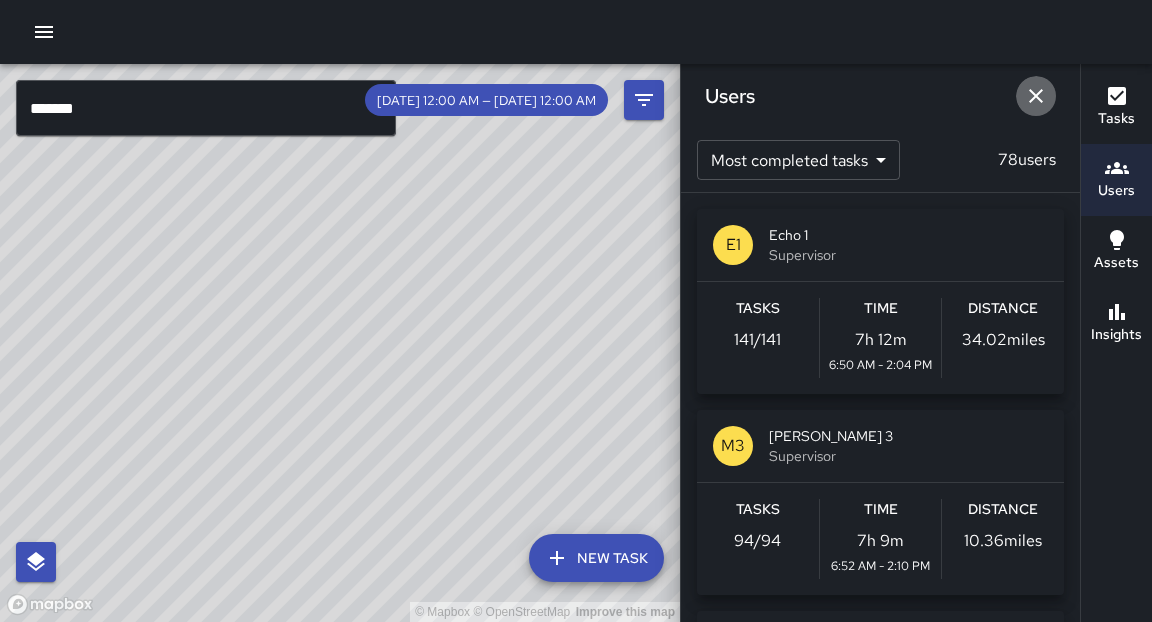 drag, startPoint x: 1116, startPoint y: 169, endPoint x: 1036, endPoint y: 100, distance: 105.64564 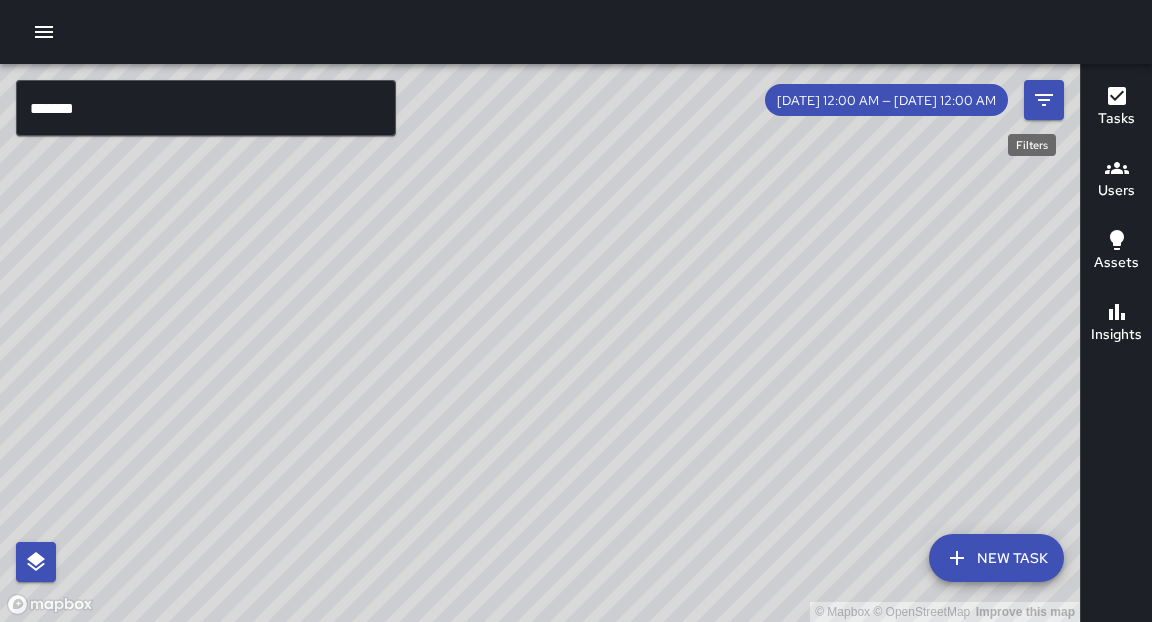 drag, startPoint x: 1036, startPoint y: 100, endPoint x: 626, endPoint y: 285, distance: 449.8055 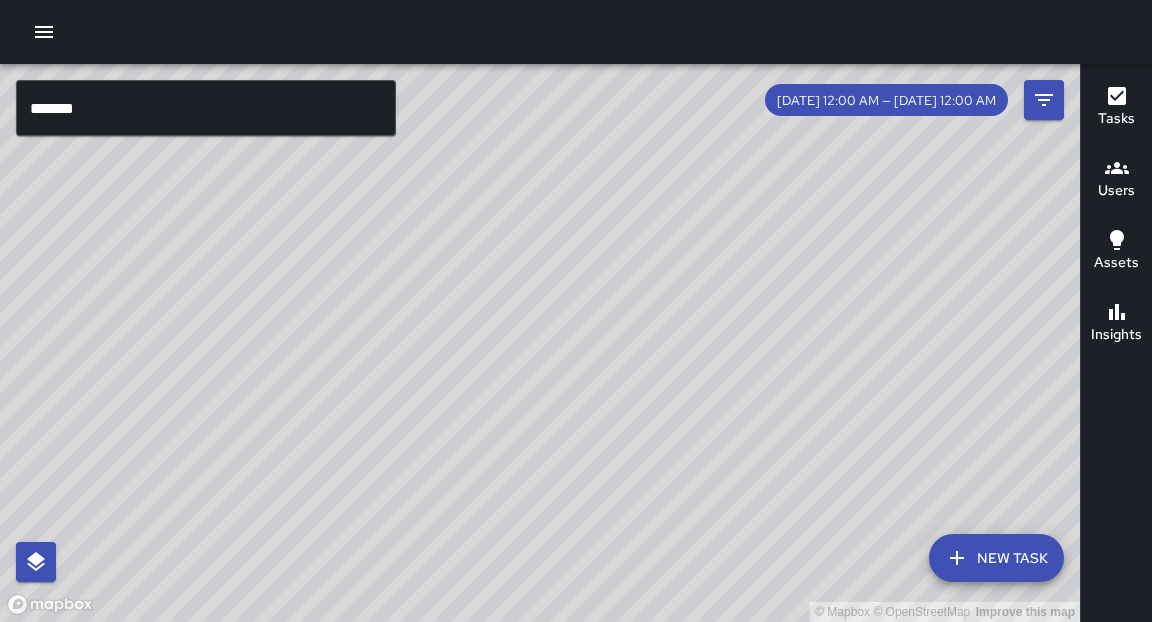 drag, startPoint x: 626, startPoint y: 285, endPoint x: 235, endPoint y: 104, distance: 430.86194 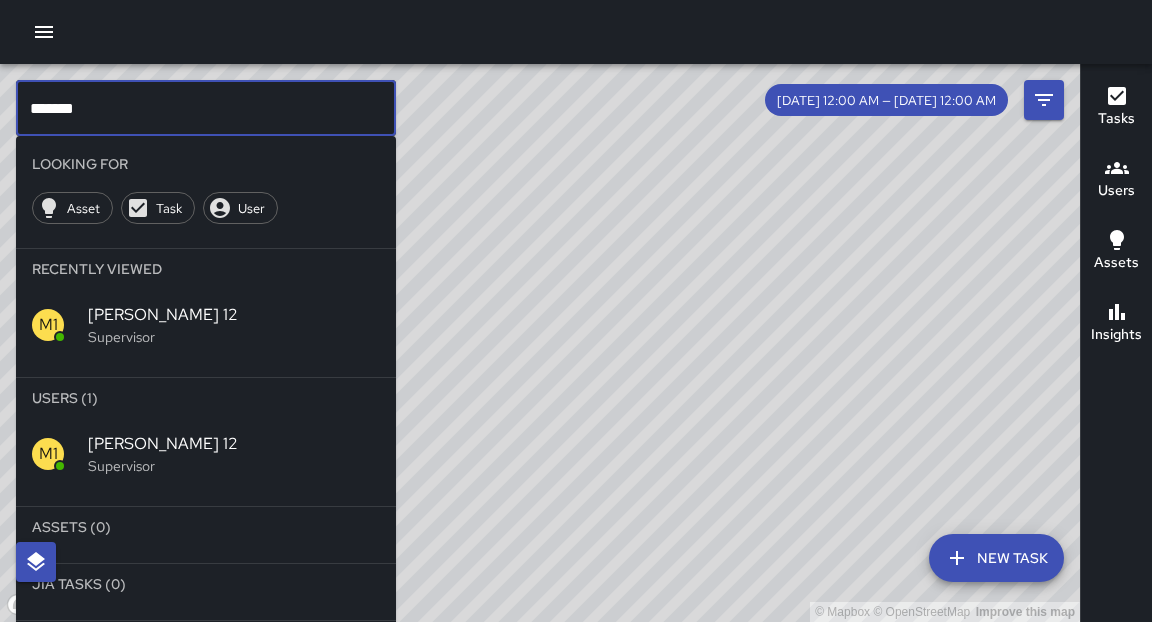 click on "*******" at bounding box center [206, 108] 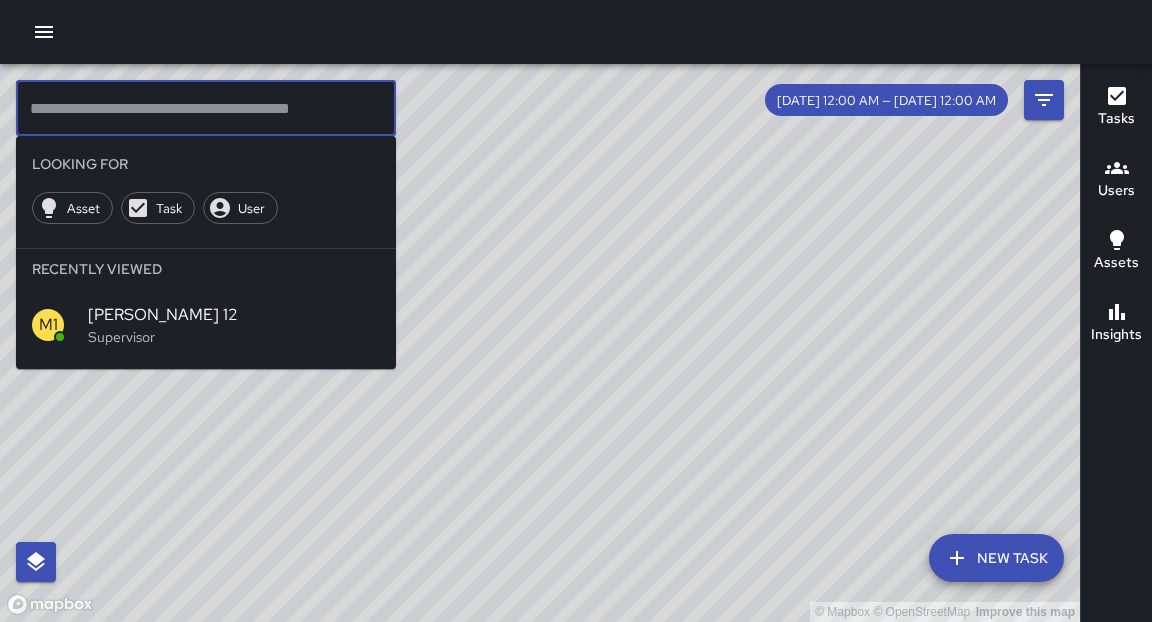 type 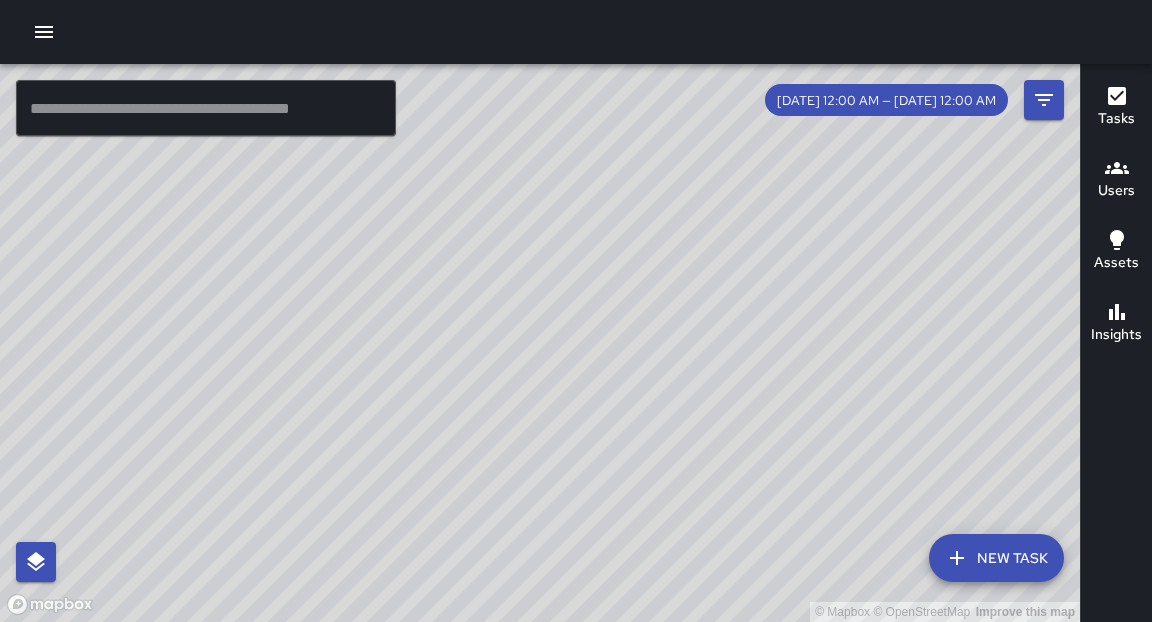 drag, startPoint x: 512, startPoint y: 171, endPoint x: 804, endPoint y: 449, distance: 403.17242 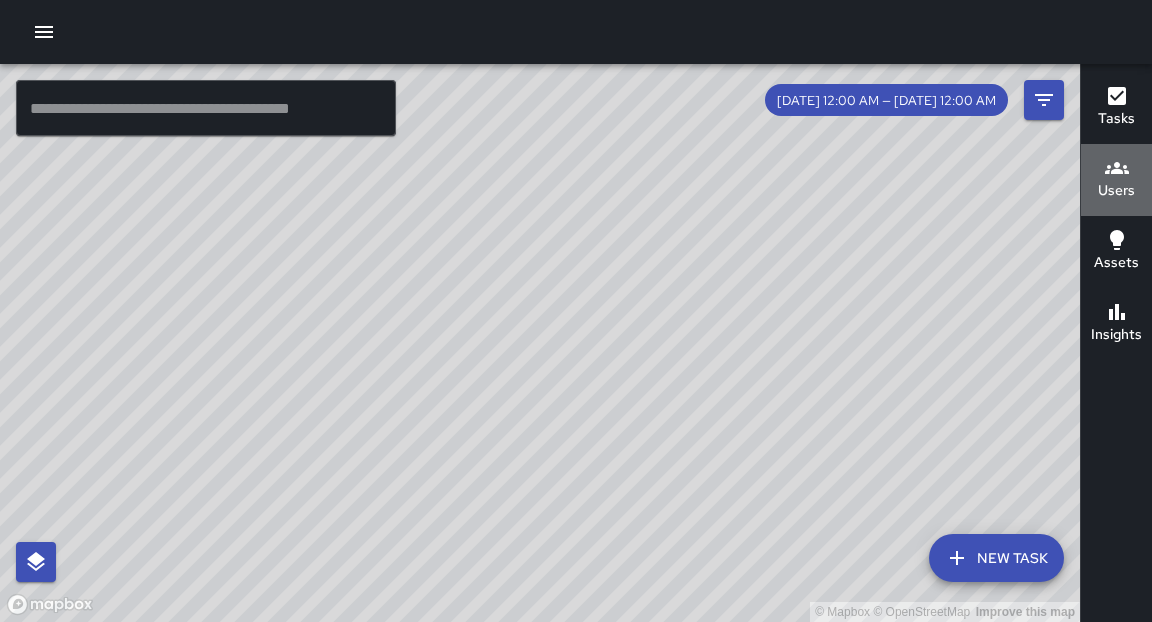click on "Users" at bounding box center [1116, 191] 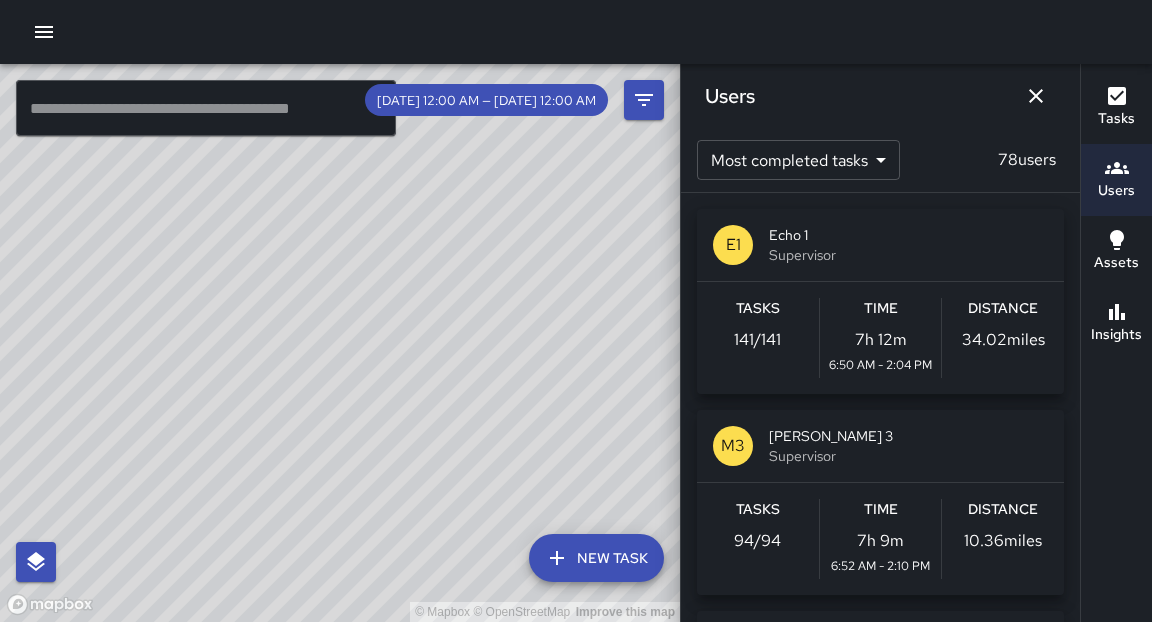 drag, startPoint x: 804, startPoint y: 449, endPoint x: 1038, endPoint y: 94, distance: 425.1835 